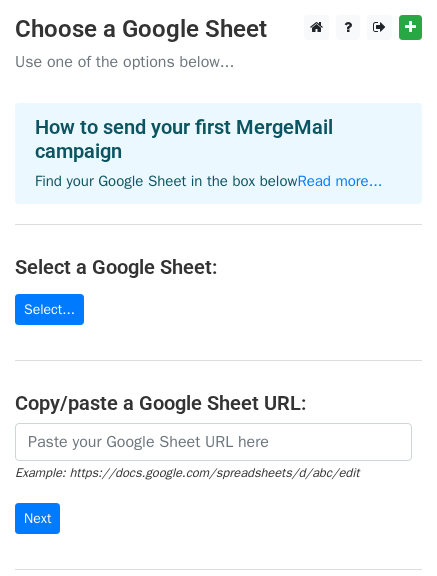 scroll, scrollTop: 0, scrollLeft: 0, axis: both 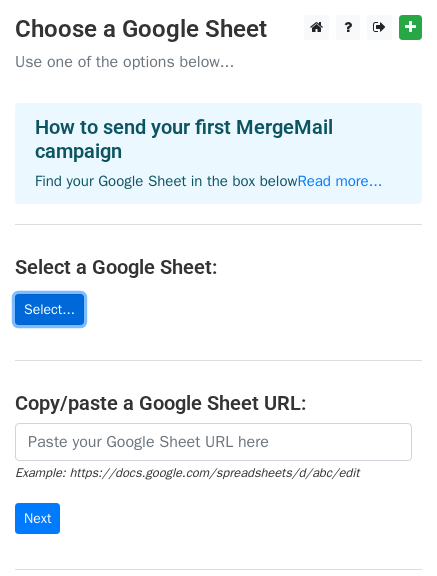 click on "Select..." at bounding box center (49, 309) 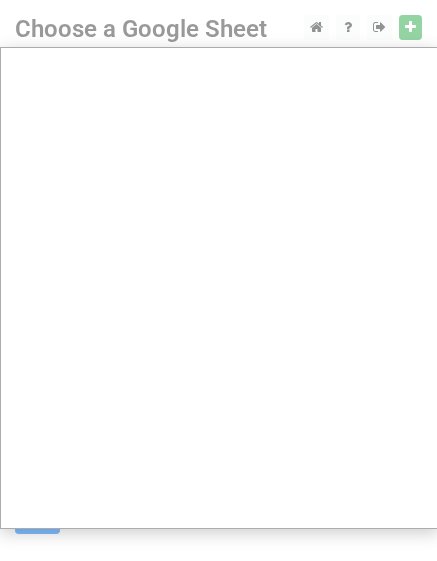 click at bounding box center [218, 400] 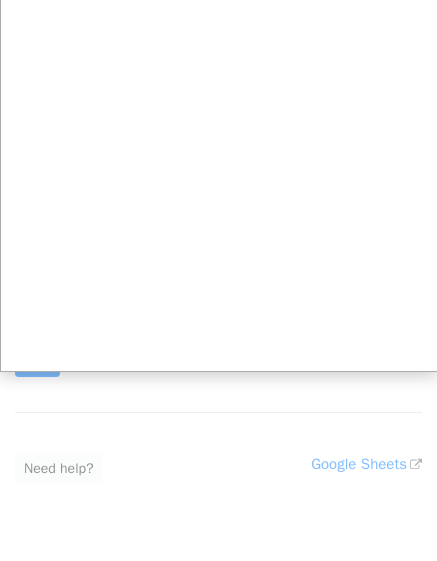 scroll, scrollTop: 0, scrollLeft: 0, axis: both 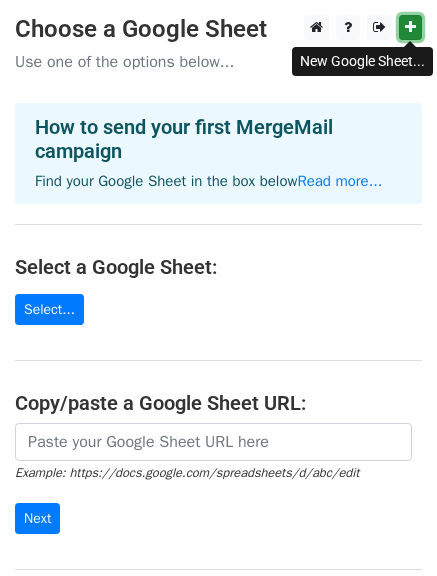 click at bounding box center [410, 27] 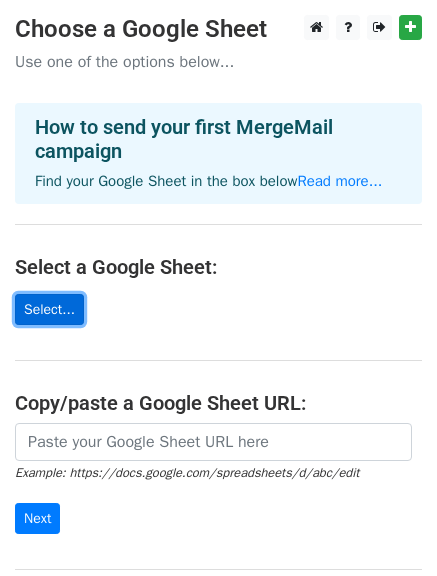 click on "Select..." at bounding box center [49, 309] 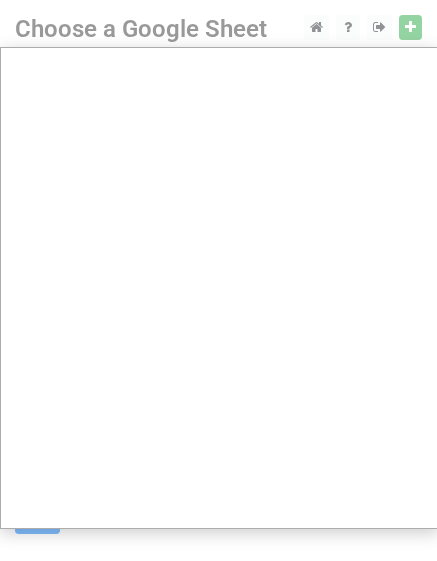 click at bounding box center (218, 400) 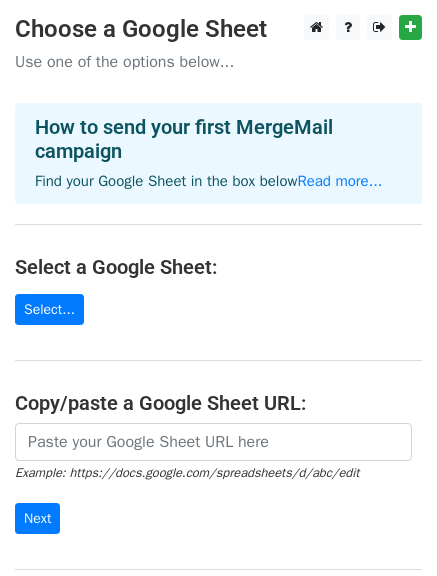scroll, scrollTop: 0, scrollLeft: 0, axis: both 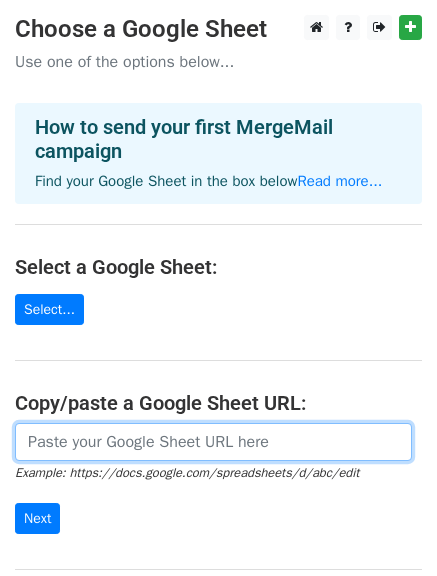 click at bounding box center (213, 442) 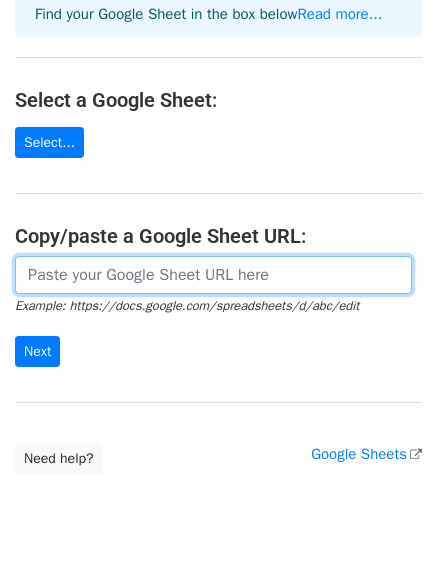 scroll, scrollTop: 169, scrollLeft: 0, axis: vertical 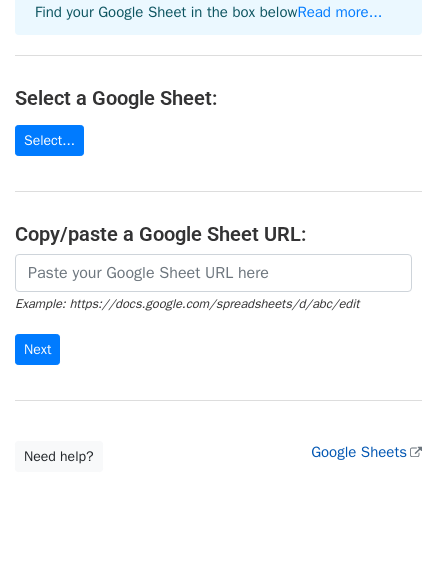click on "Google Sheets" at bounding box center (366, 452) 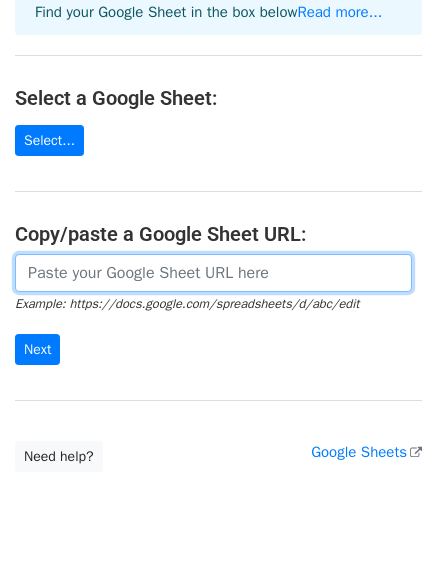 click at bounding box center (213, 273) 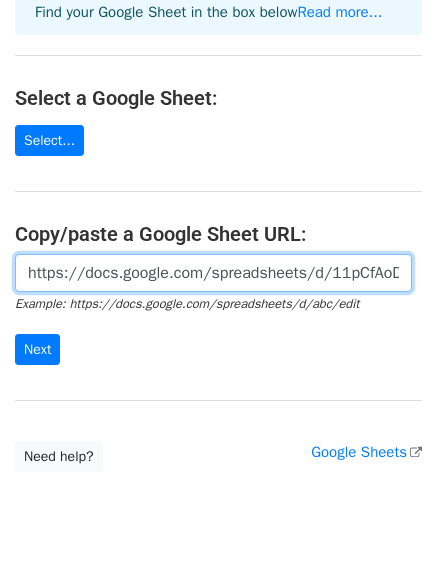 scroll, scrollTop: 0, scrollLeft: 447, axis: horizontal 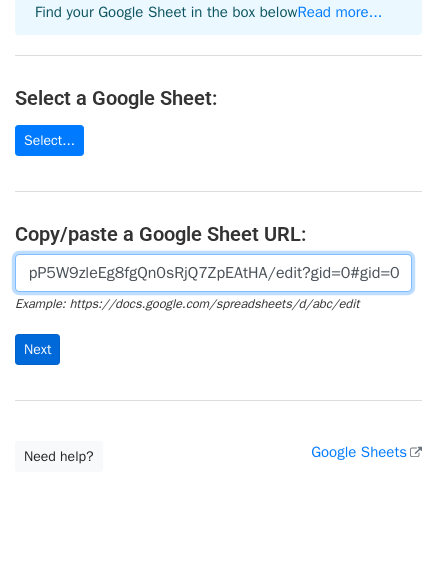 type on "https://docs.google.com/spreadsheets/d/11pCfAoDEHNRzEF7pP5W9zleEg8fgQn0sRjQ7ZpEAtHA/edit?gid=0#gid=0" 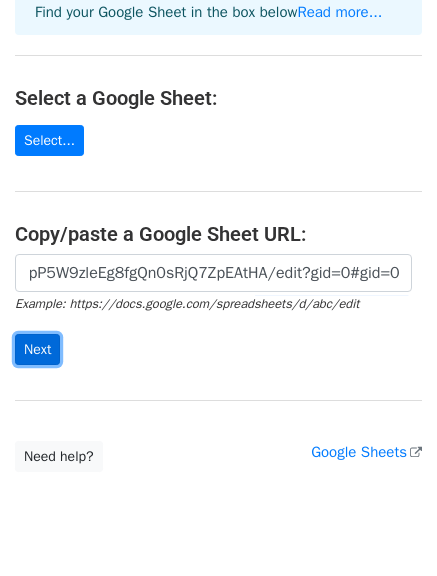 scroll, scrollTop: 0, scrollLeft: 0, axis: both 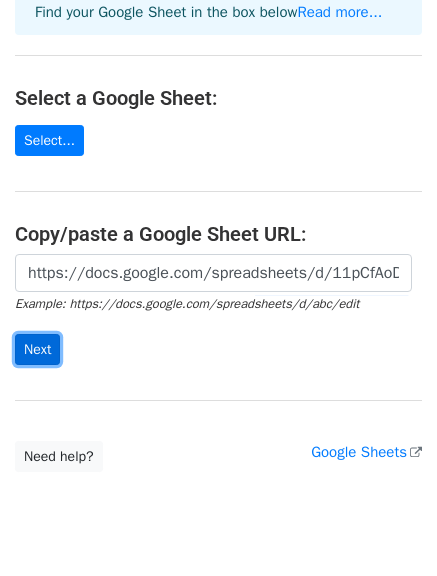 click on "Next" at bounding box center (37, 349) 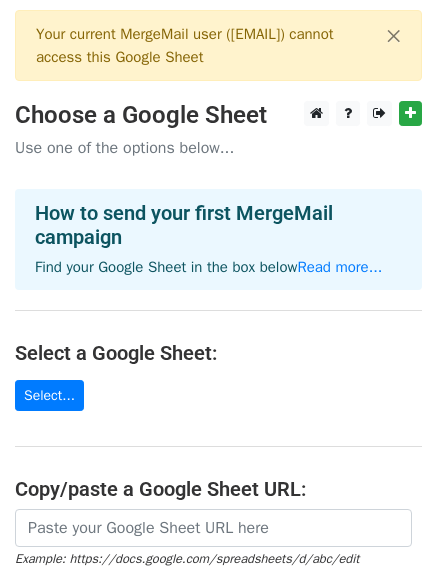 scroll, scrollTop: 0, scrollLeft: 0, axis: both 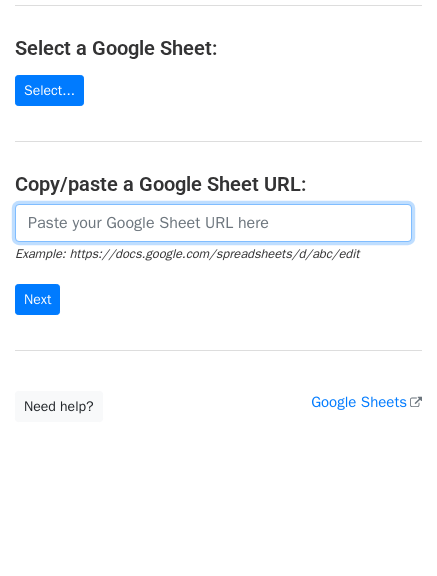 click at bounding box center (213, 223) 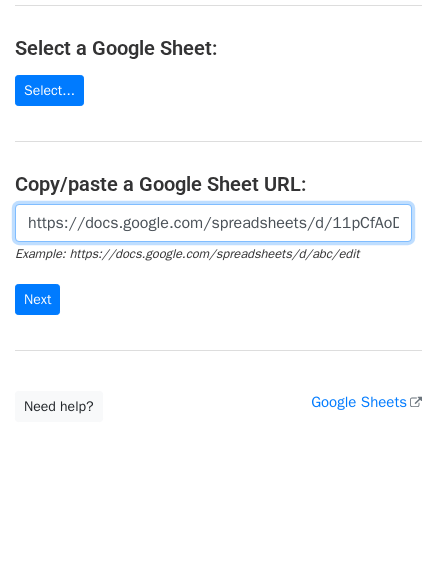 scroll, scrollTop: 0, scrollLeft: 447, axis: horizontal 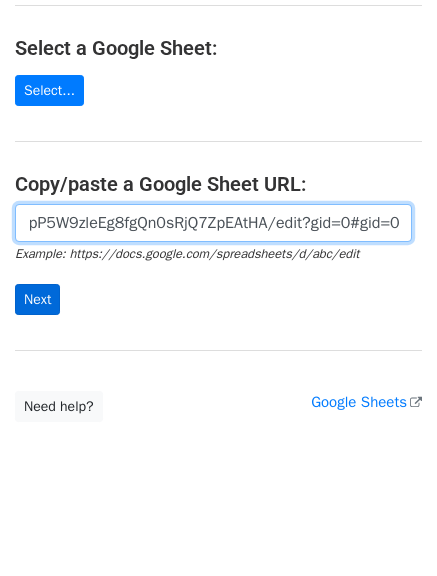 type on "https://docs.google.com/spreadsheets/d/11pCfAoDEHNRzEF7pP5W9zleEg8fgQn0sRjQ7ZpEAtHA/edit?gid=0#gid=0" 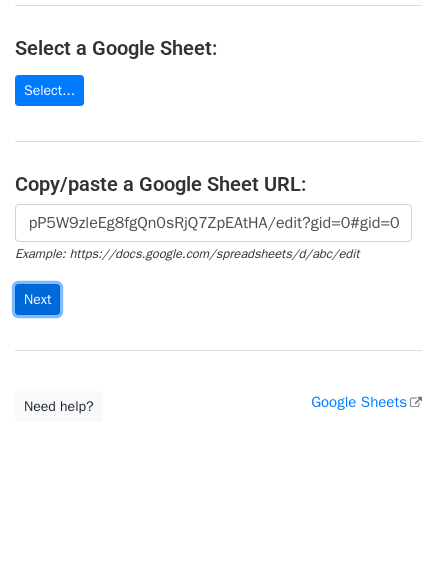 scroll, scrollTop: 0, scrollLeft: 0, axis: both 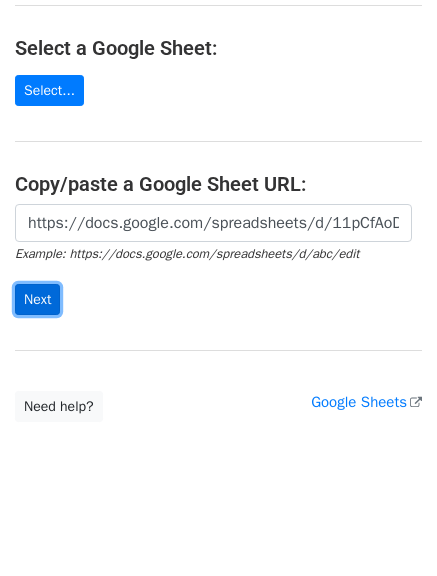 click on "Next" at bounding box center [37, 299] 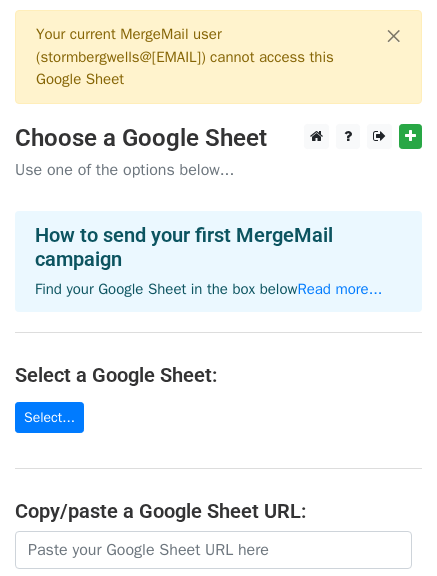 scroll, scrollTop: 0, scrollLeft: 0, axis: both 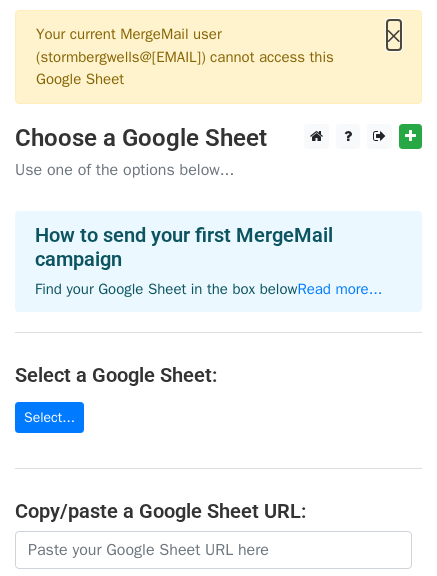 click on "×" at bounding box center (394, 35) 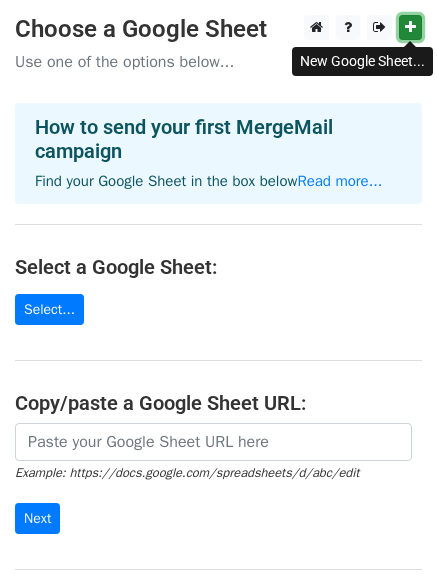 click at bounding box center (410, 27) 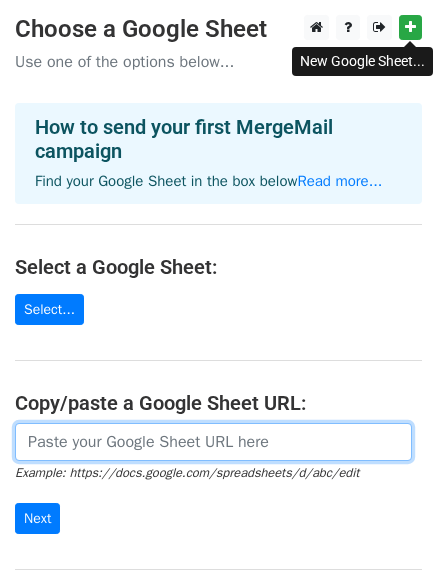 click at bounding box center (213, 442) 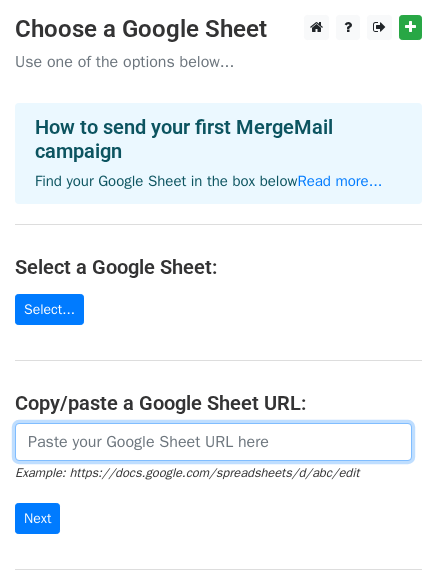 paste on "https://docs.google.com/spreadsheets/d/1WY8-q5l7dXF0Jy2JBx95sQqlDEKe-3D8ek7b-rcdoxo/edit?gid=0#gid=0" 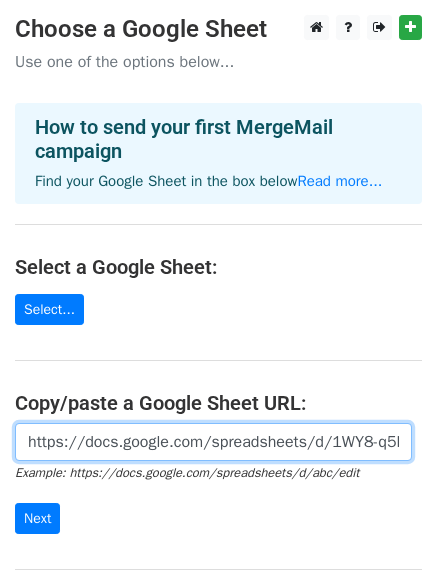 scroll, scrollTop: 0, scrollLeft: 424, axis: horizontal 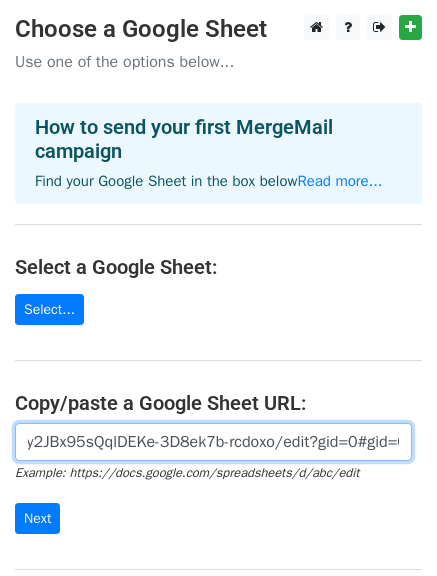 type on "https://docs.google.com/spreadsheets/d/1WY8-q5l7dXF0Jy2JBx95sQqlDEKe-3D8ek7b-rcdoxo/edit?gid=0#gid=0" 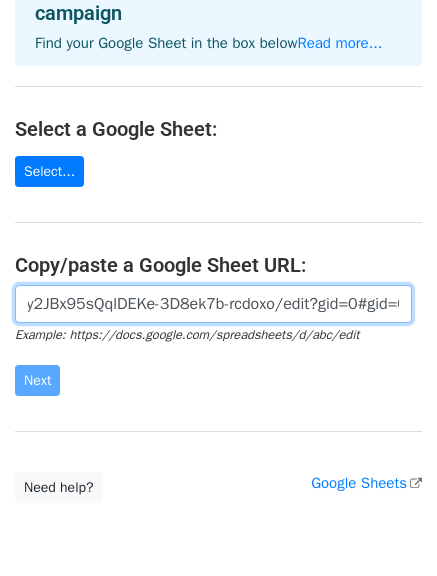 scroll, scrollTop: 139, scrollLeft: 0, axis: vertical 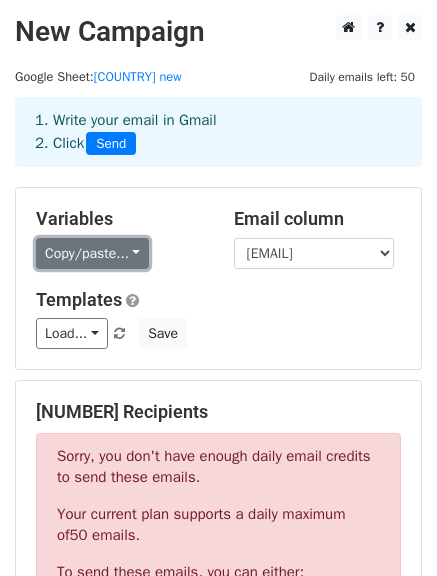 click on "Copy/paste..." at bounding box center [92, 253] 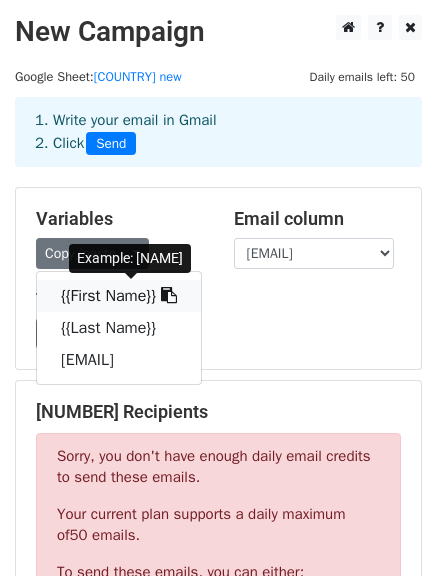click on "{{First Name}}" at bounding box center [119, 296] 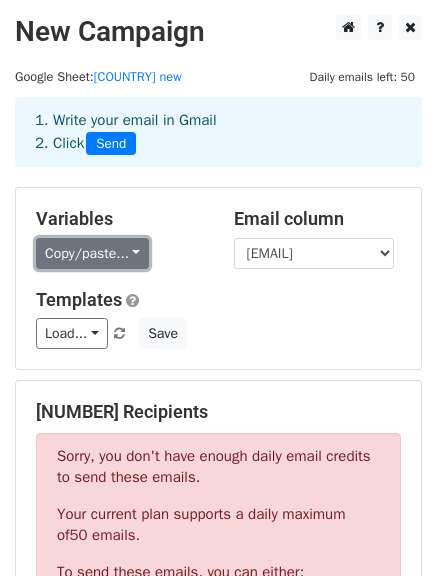click on "Copy/paste..." at bounding box center [92, 253] 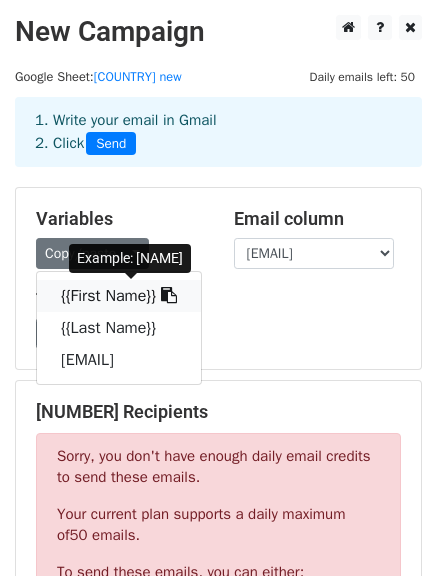 click on "{{First Name}}" at bounding box center (119, 296) 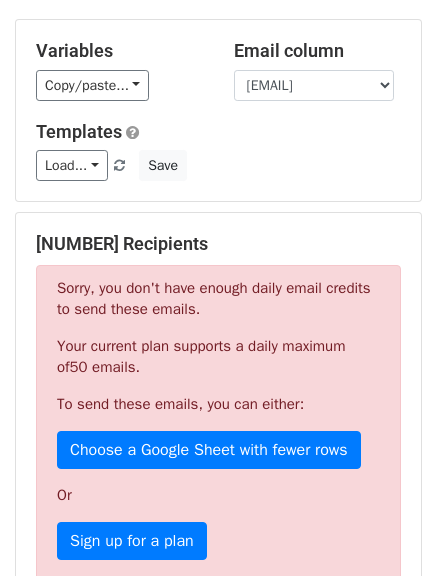 scroll, scrollTop: 175, scrollLeft: 0, axis: vertical 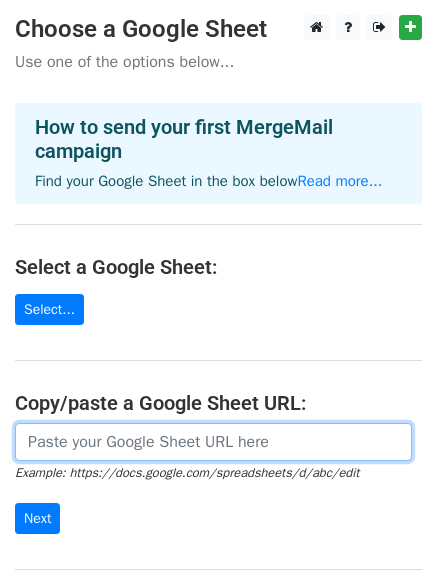 click at bounding box center (213, 442) 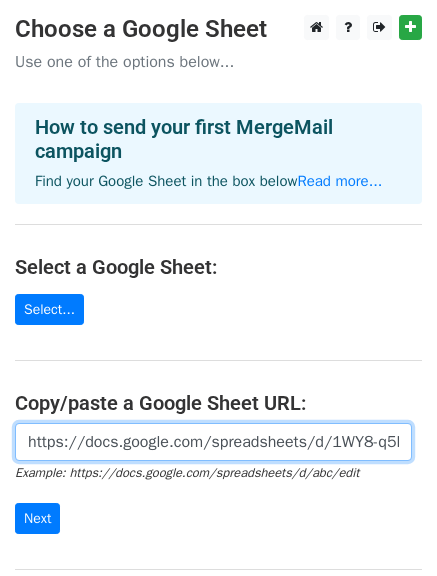 scroll, scrollTop: 0, scrollLeft: 424, axis: horizontal 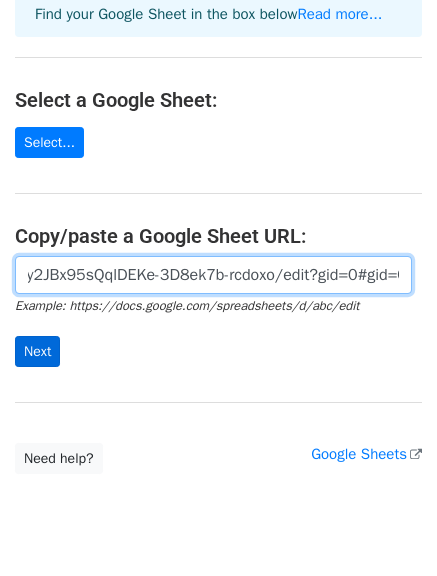 type on "https://docs.google.com/spreadsheets/d/1WY8-q5l7dXF0Jy2JBx95sQqlDEKe-3D8ek7b-rcdoxo/edit?gid=0#gid=0" 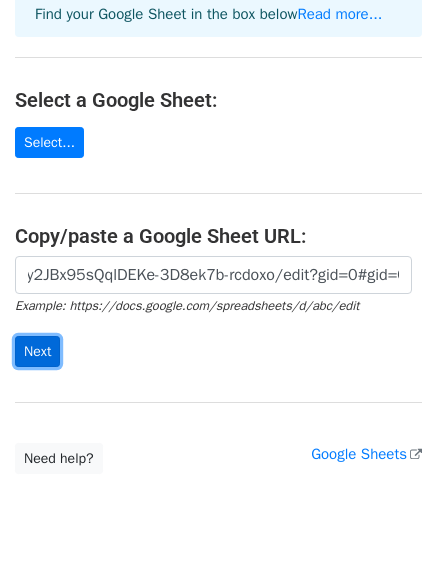 scroll, scrollTop: 0, scrollLeft: 0, axis: both 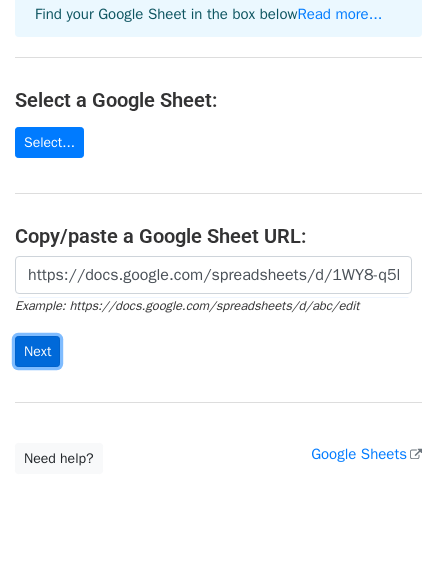click on "Next" at bounding box center (37, 351) 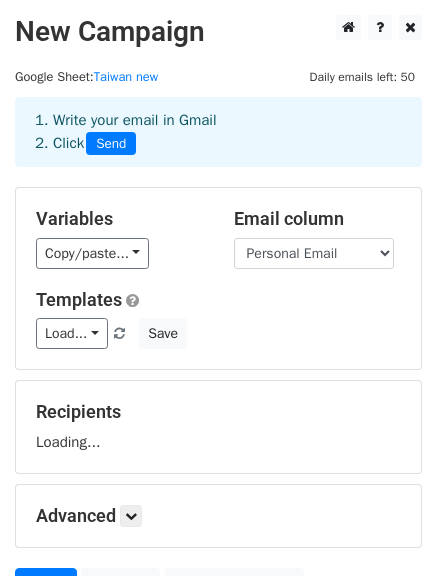 scroll, scrollTop: 0, scrollLeft: 0, axis: both 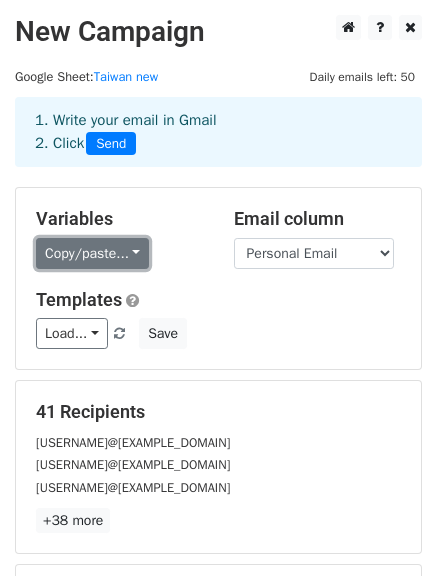 click on "Copy/paste..." at bounding box center (92, 253) 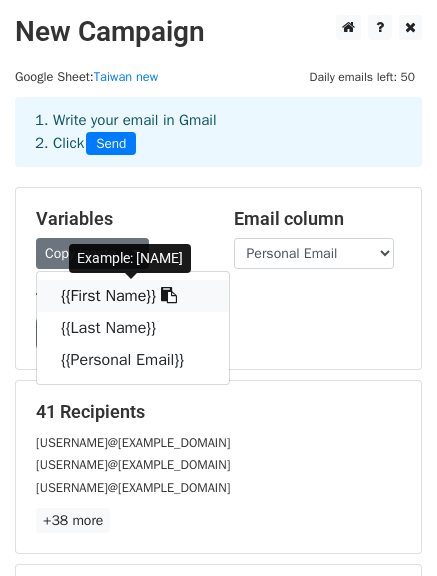 click on "{{First Name}}" at bounding box center (133, 296) 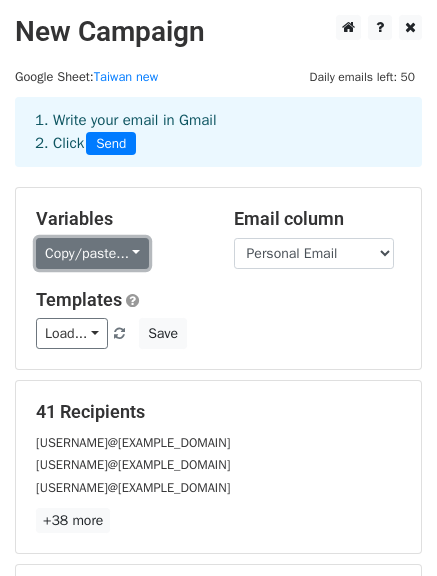click on "Copy/paste..." at bounding box center (92, 253) 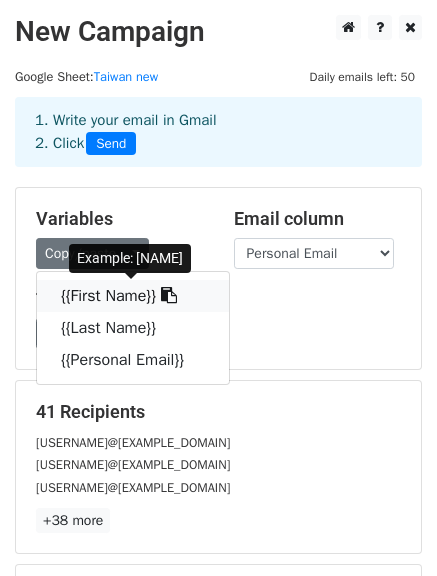click on "{{First Name}}" at bounding box center (133, 296) 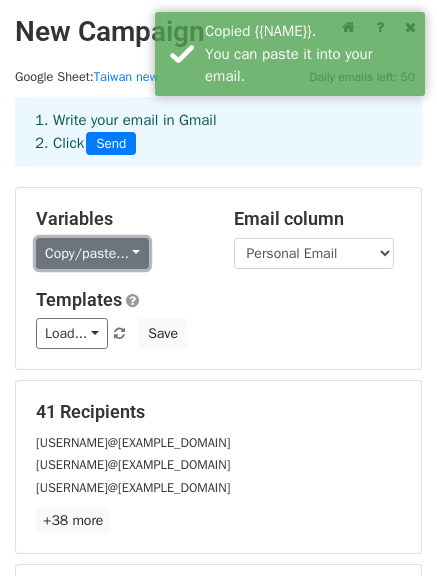 click on "Copy/paste..." at bounding box center [92, 253] 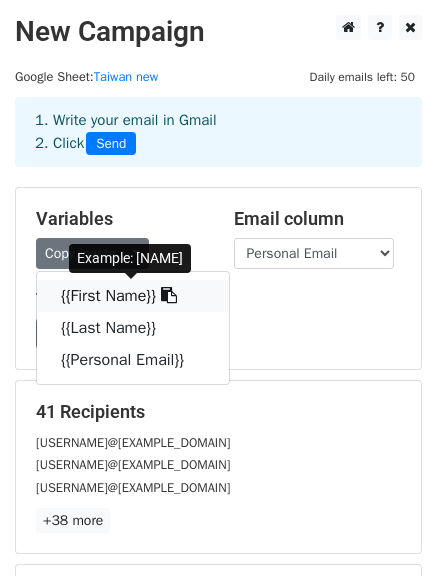 click at bounding box center (169, 295) 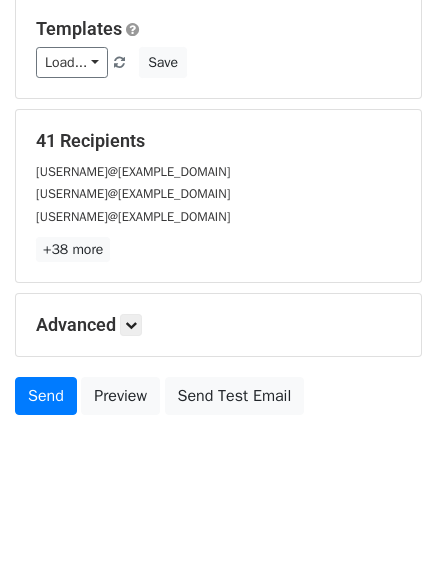 scroll, scrollTop: 280, scrollLeft: 0, axis: vertical 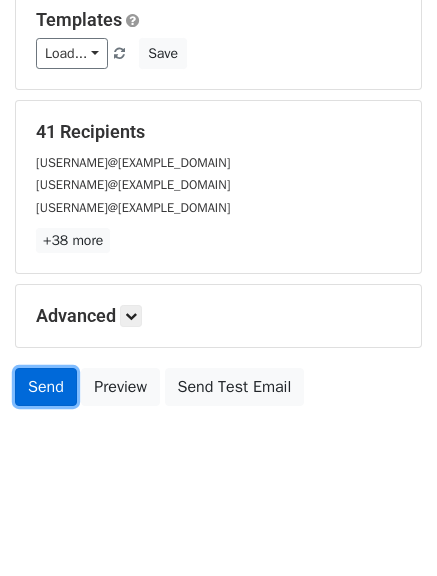 click on "Send" at bounding box center [46, 387] 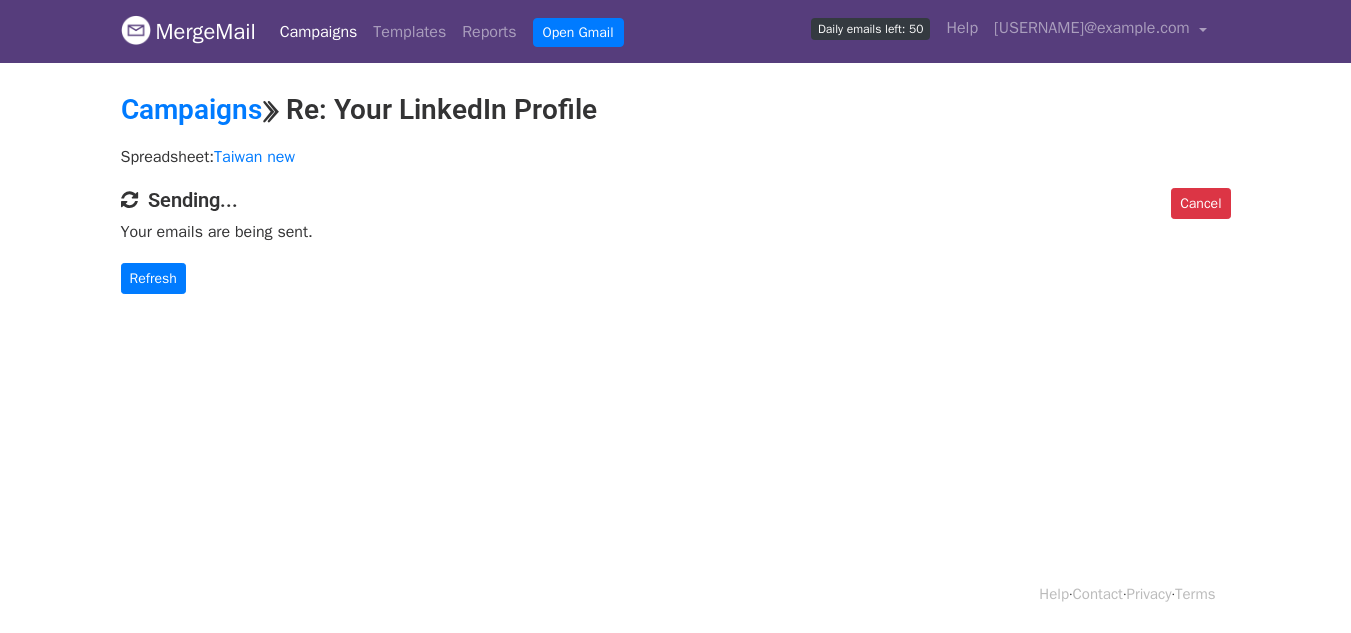 scroll, scrollTop: 0, scrollLeft: 0, axis: both 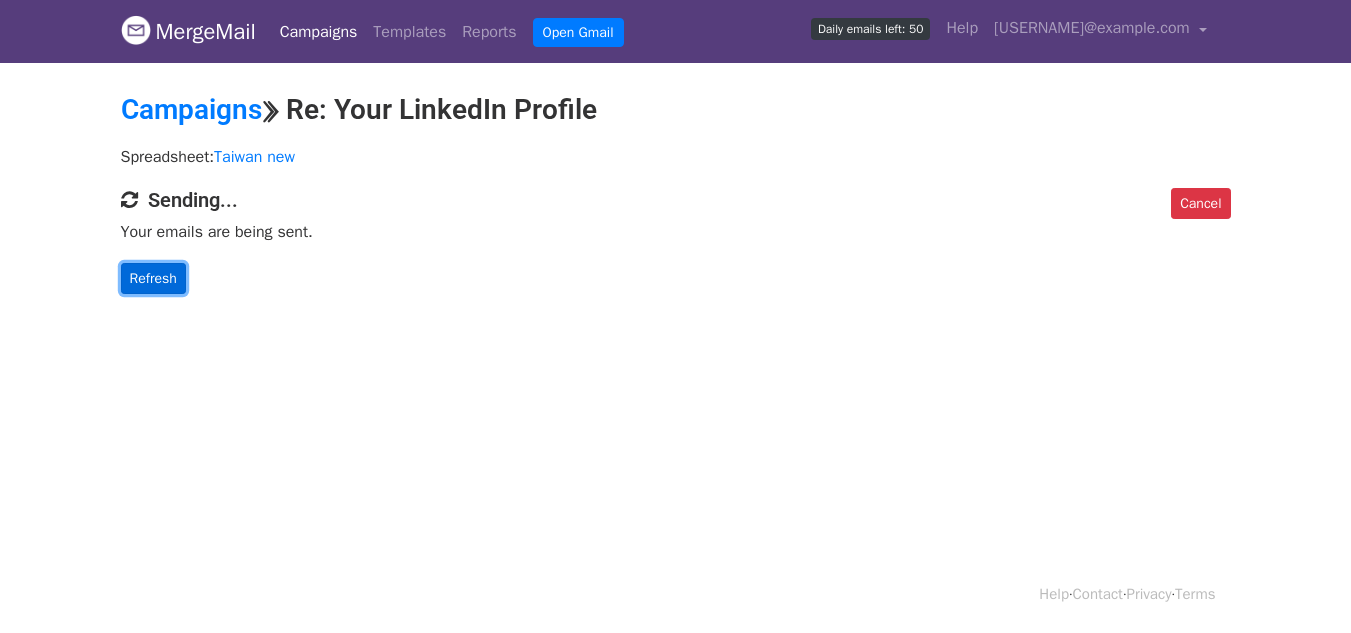 click on "Refresh" at bounding box center (153, 278) 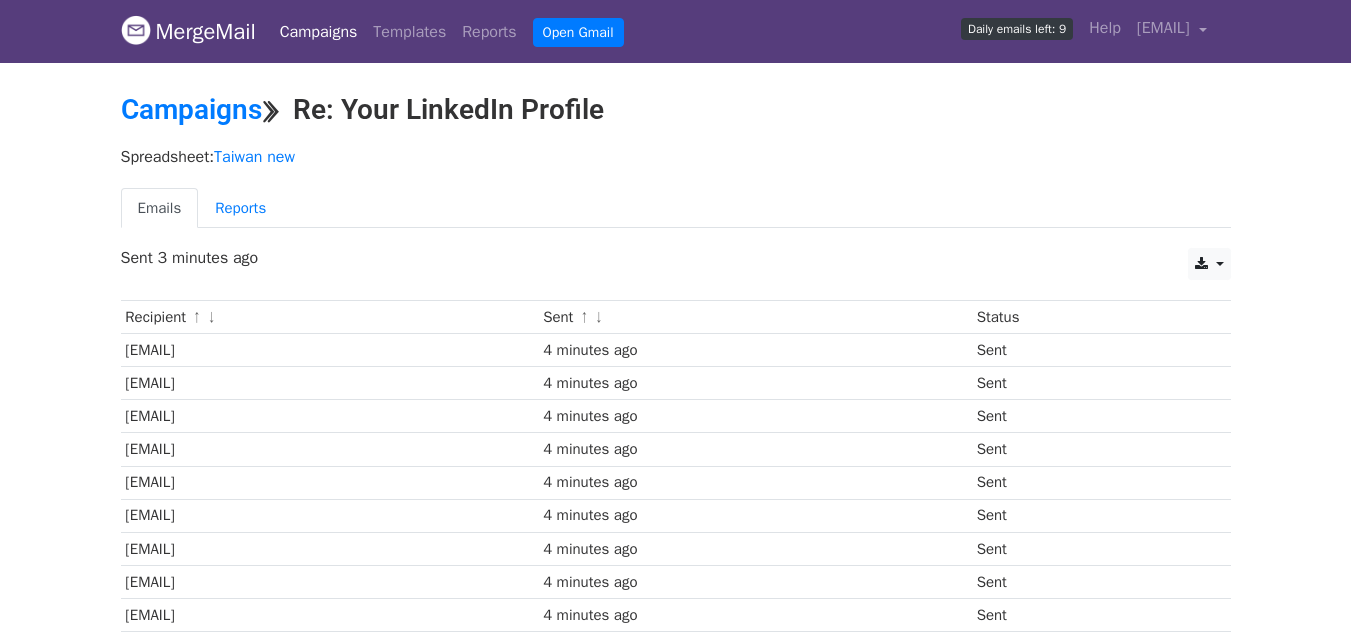 scroll, scrollTop: 0, scrollLeft: 0, axis: both 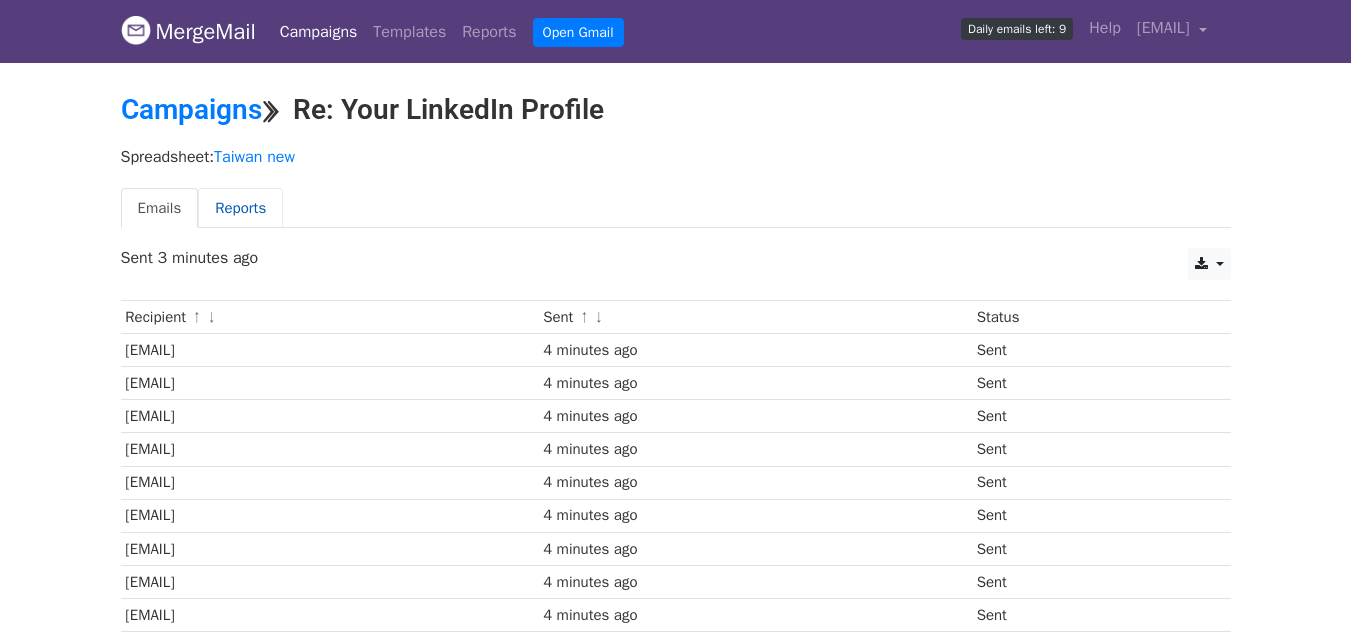 click on "Reports" at bounding box center [240, 208] 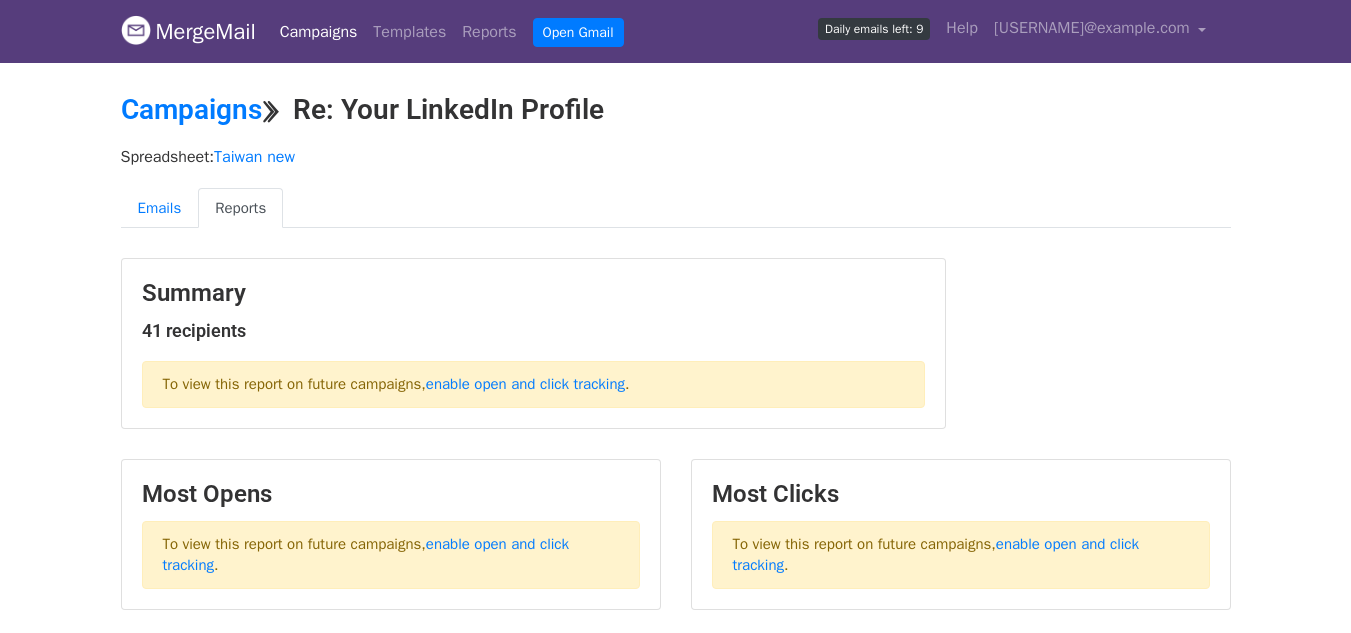 scroll, scrollTop: 0, scrollLeft: 0, axis: both 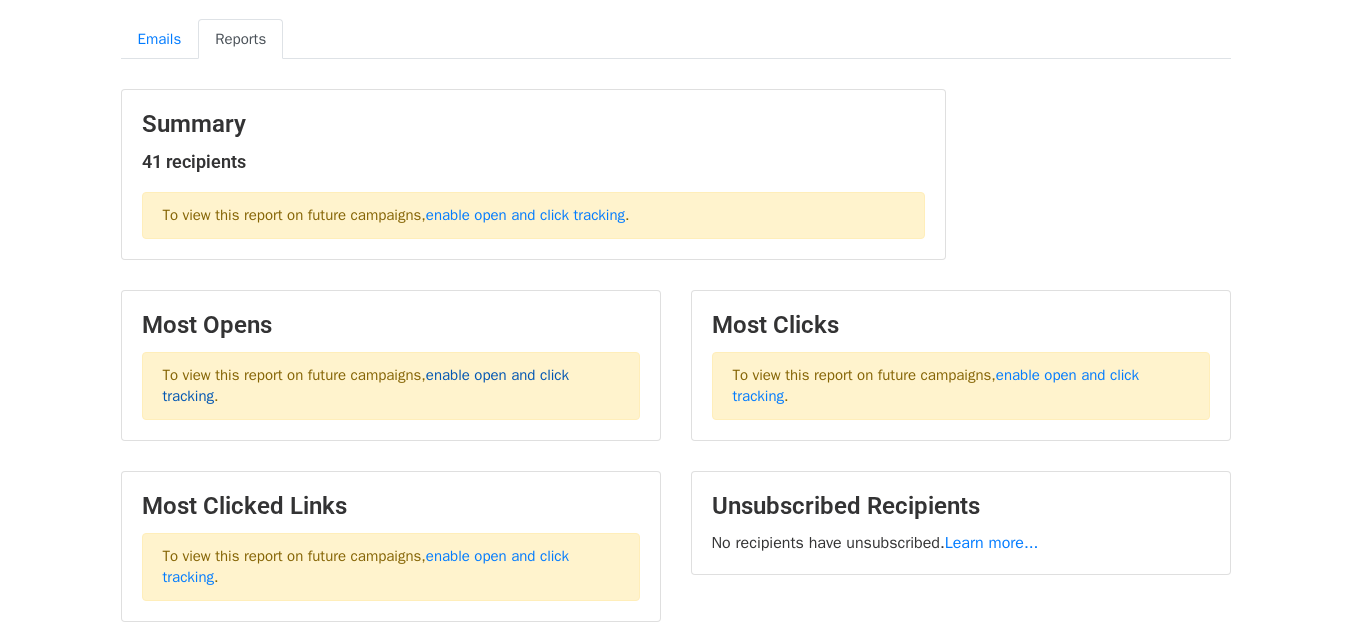 click on "enable open and click tracking" at bounding box center [366, 385] 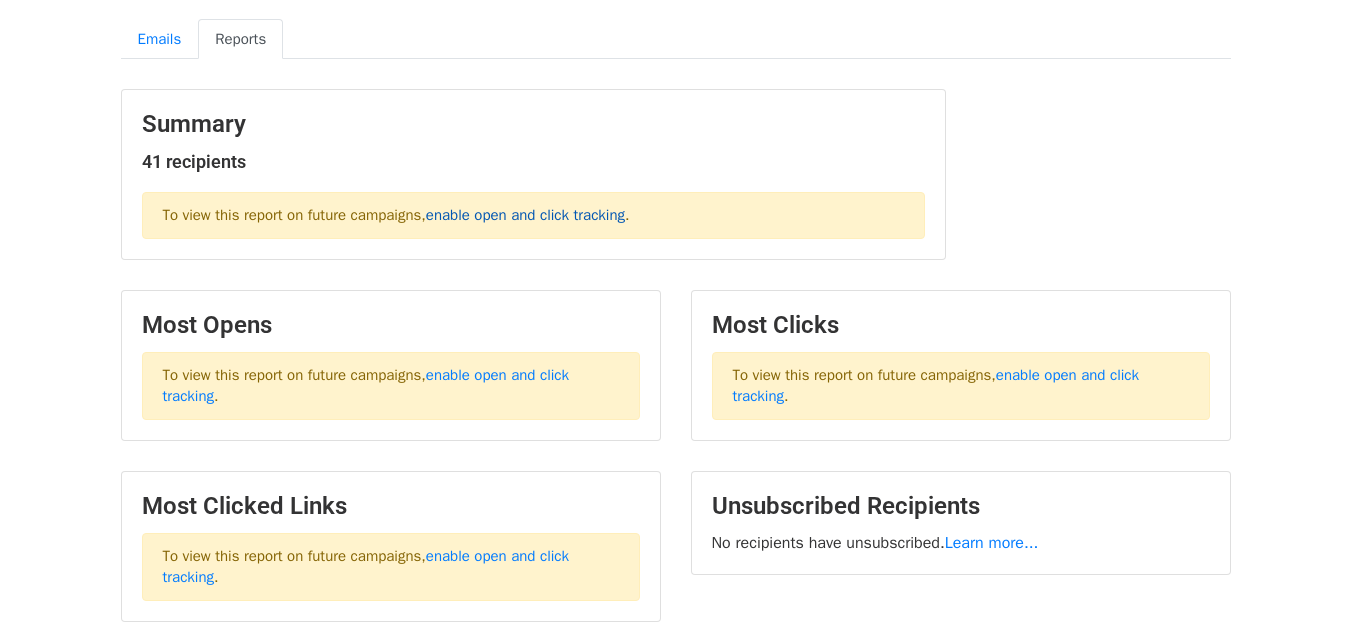click on "enable open and click tracking" at bounding box center (525, 215) 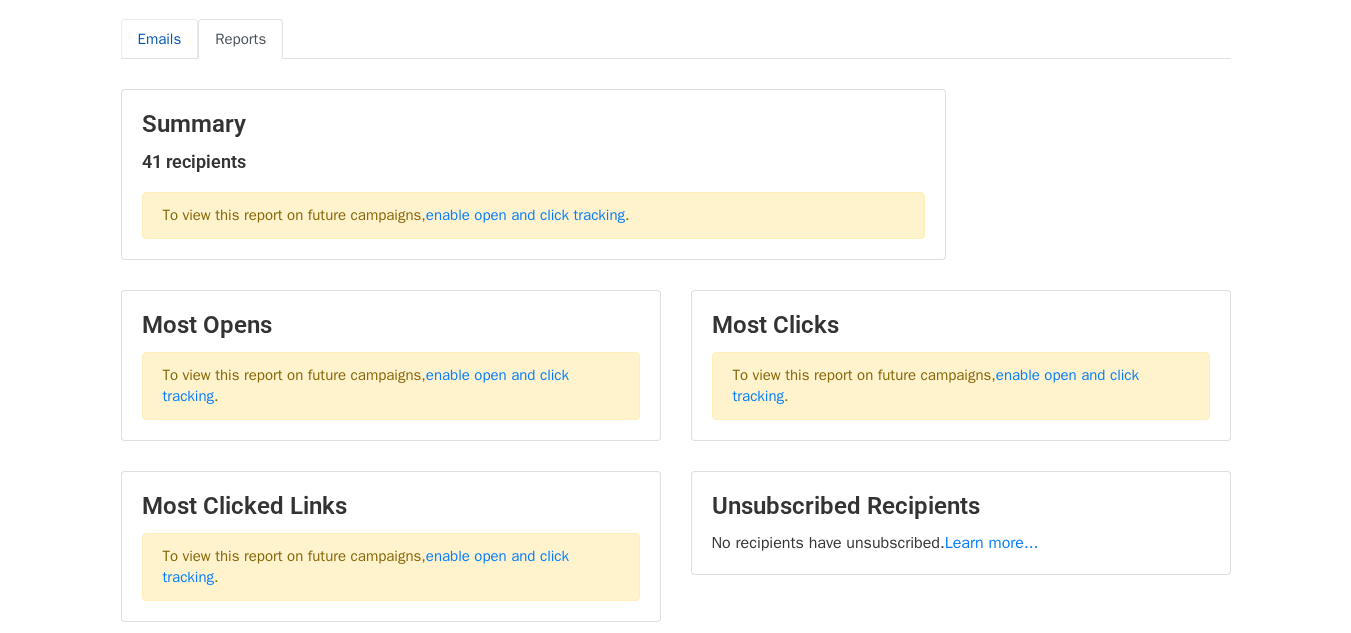 click on "Emails" at bounding box center [160, 39] 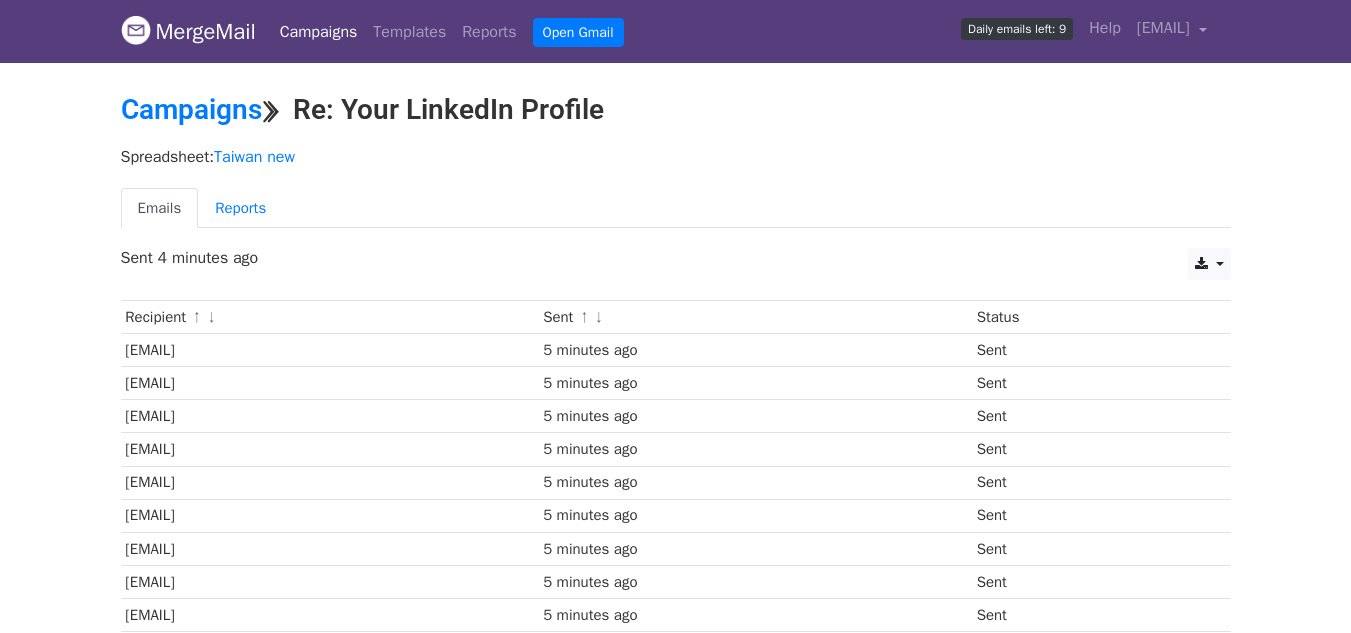 scroll, scrollTop: 0, scrollLeft: 0, axis: both 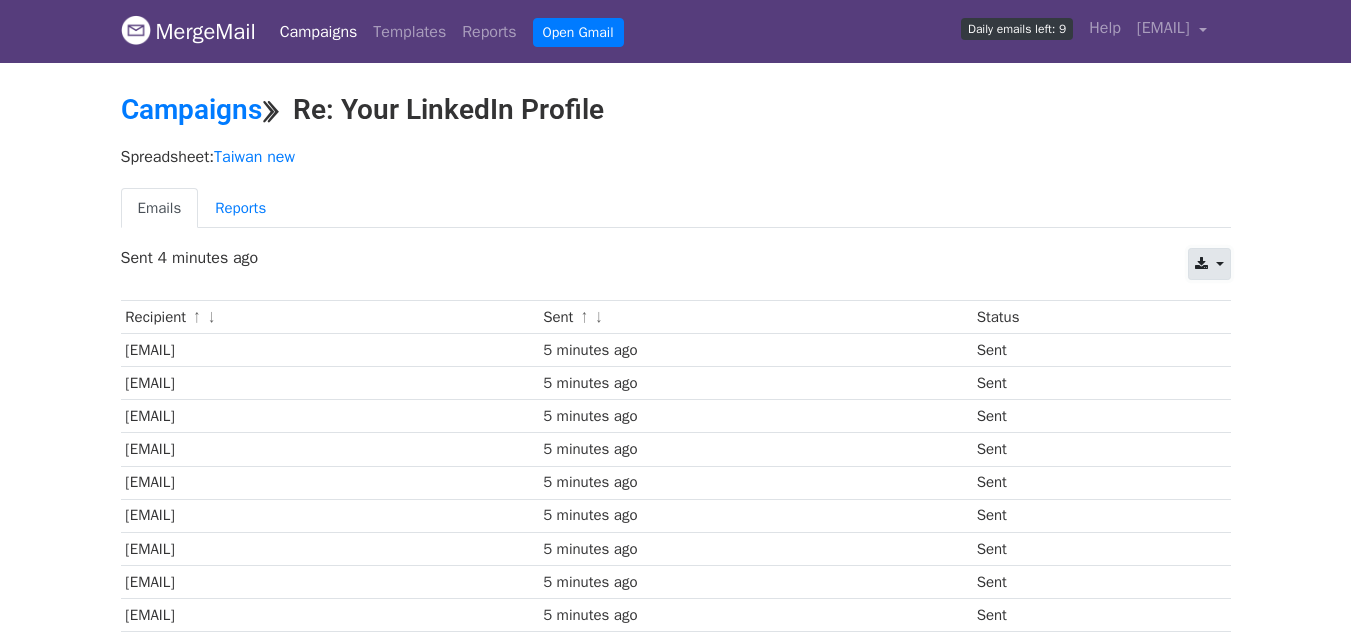 click at bounding box center (1209, 264) 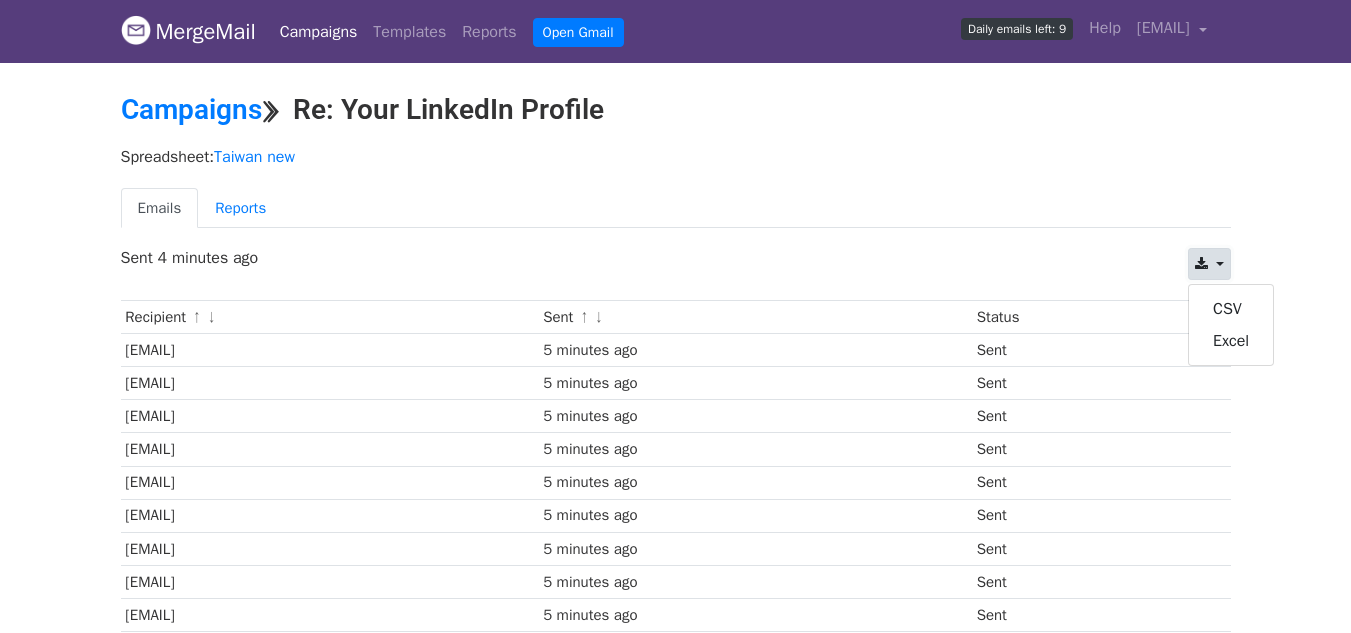 click at bounding box center [1209, 264] 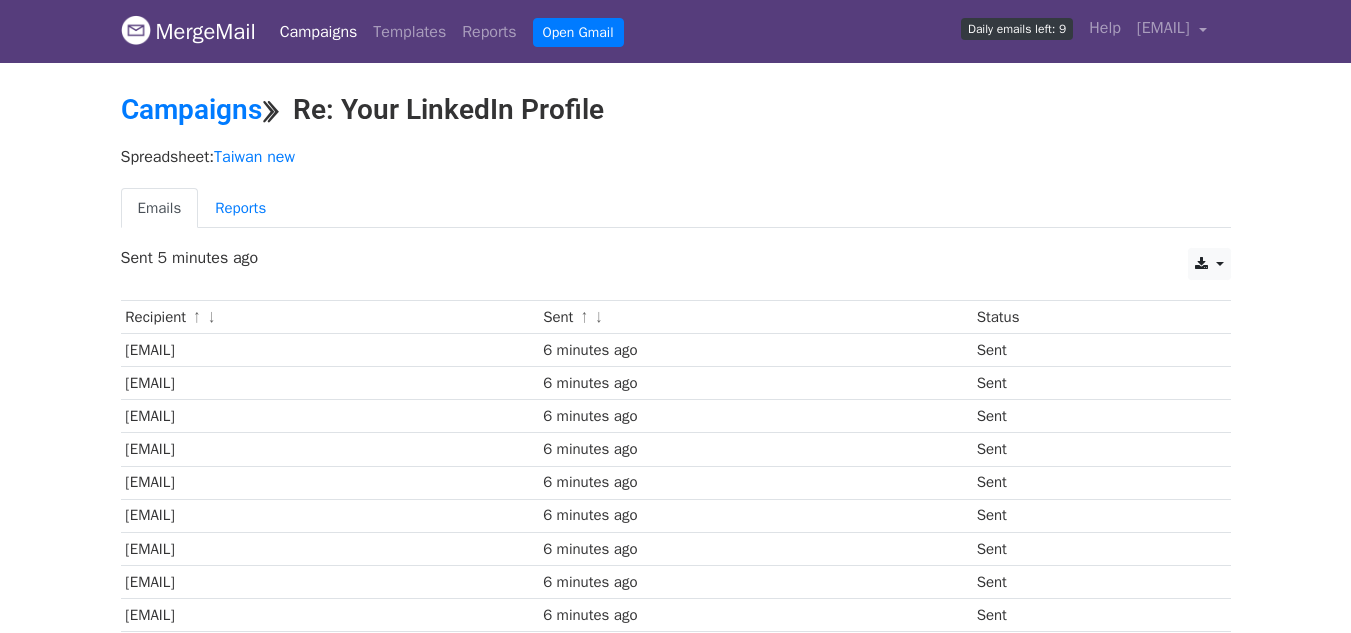 scroll, scrollTop: 0, scrollLeft: 0, axis: both 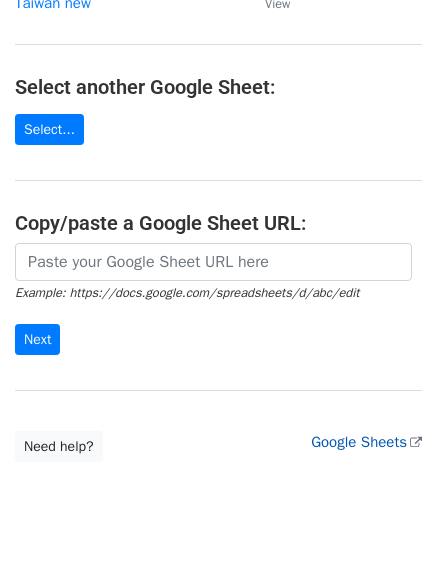 click on "Google Sheets" at bounding box center [366, 442] 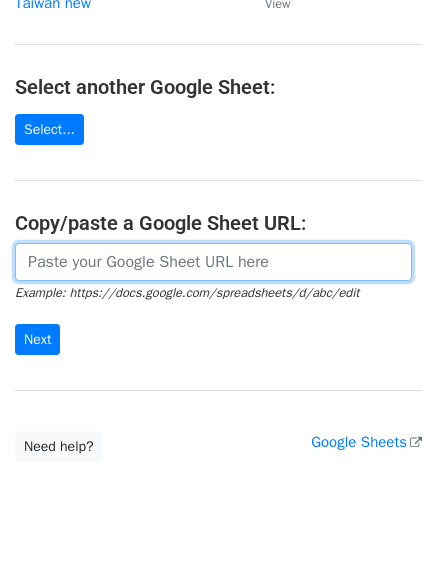 click at bounding box center (213, 262) 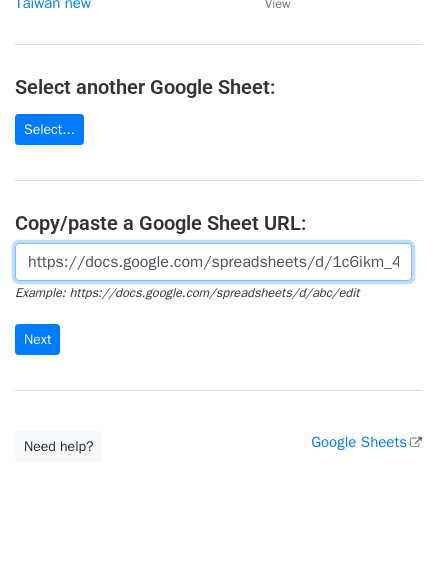 scroll, scrollTop: 0, scrollLeft: 426, axis: horizontal 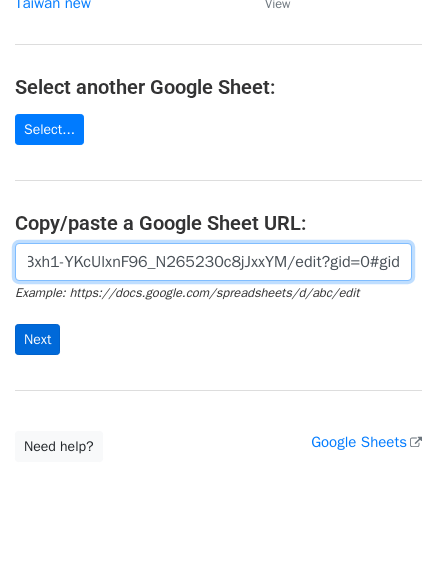 type on "https://docs.google.com/spreadsheets/d/1c6ikm_45XKLW3xh1-YKcUlxnF96_N265230c8jJxxYM/edit?gid=0#gid=0" 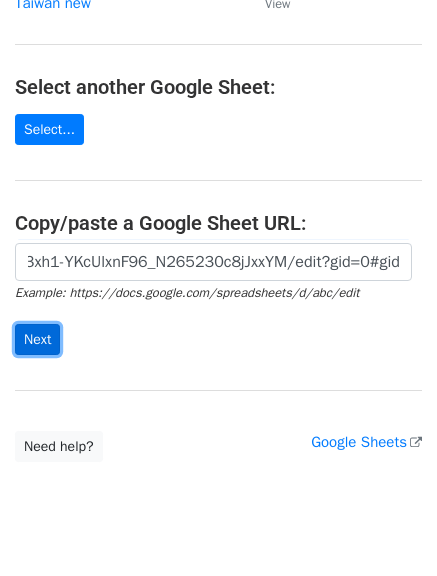 scroll, scrollTop: 0, scrollLeft: 0, axis: both 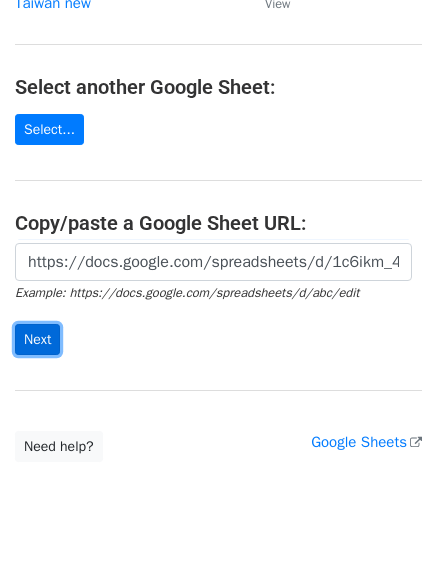 click on "Next" at bounding box center [37, 339] 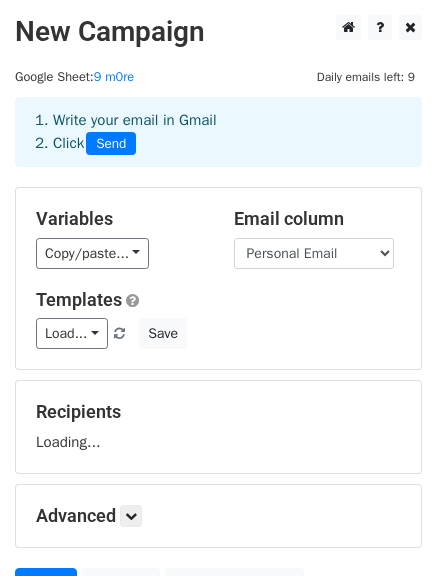 scroll, scrollTop: 0, scrollLeft: 0, axis: both 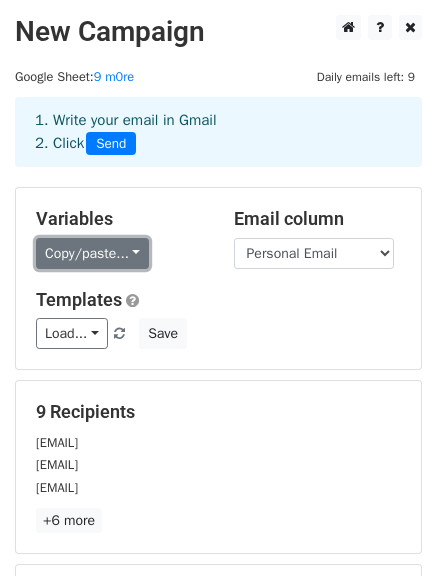 click on "Copy/paste..." at bounding box center [92, 253] 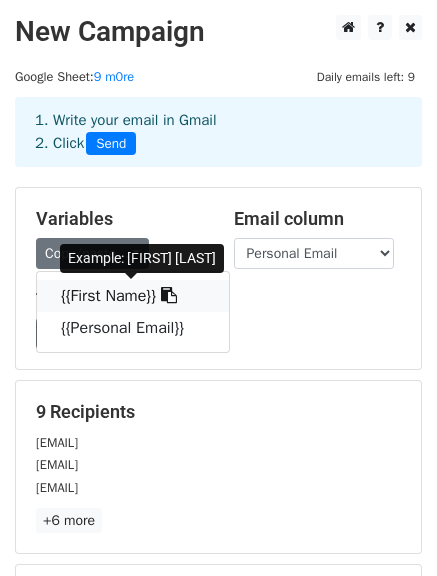 click on "{{First Name}}" at bounding box center [133, 296] 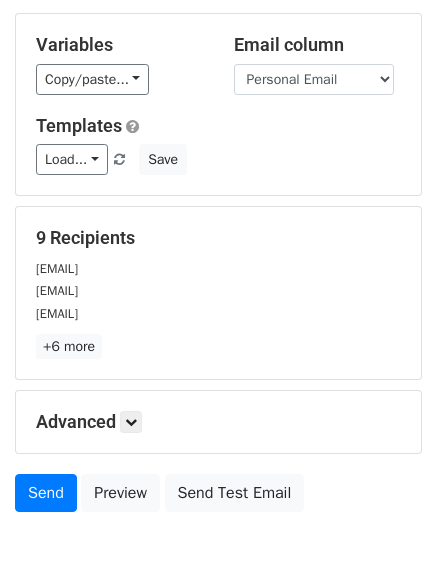scroll, scrollTop: 176, scrollLeft: 0, axis: vertical 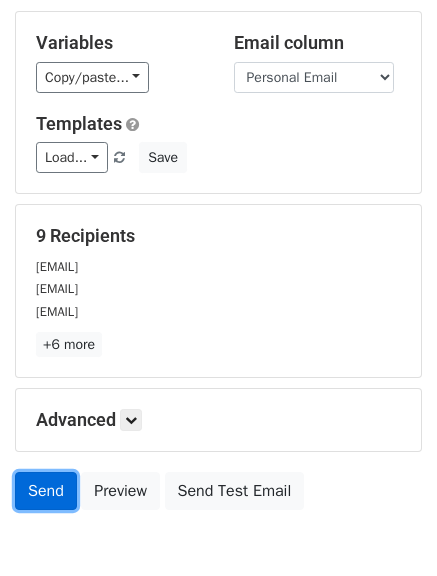 click on "Send" at bounding box center (46, 491) 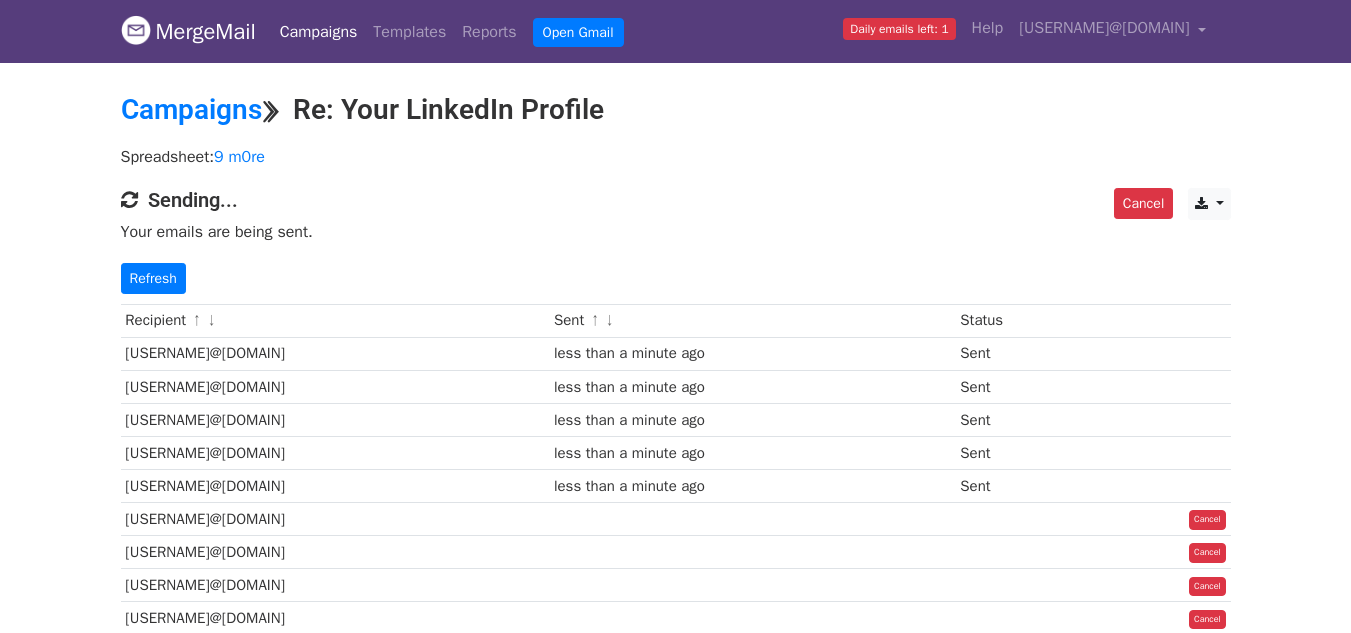 scroll, scrollTop: 0, scrollLeft: 0, axis: both 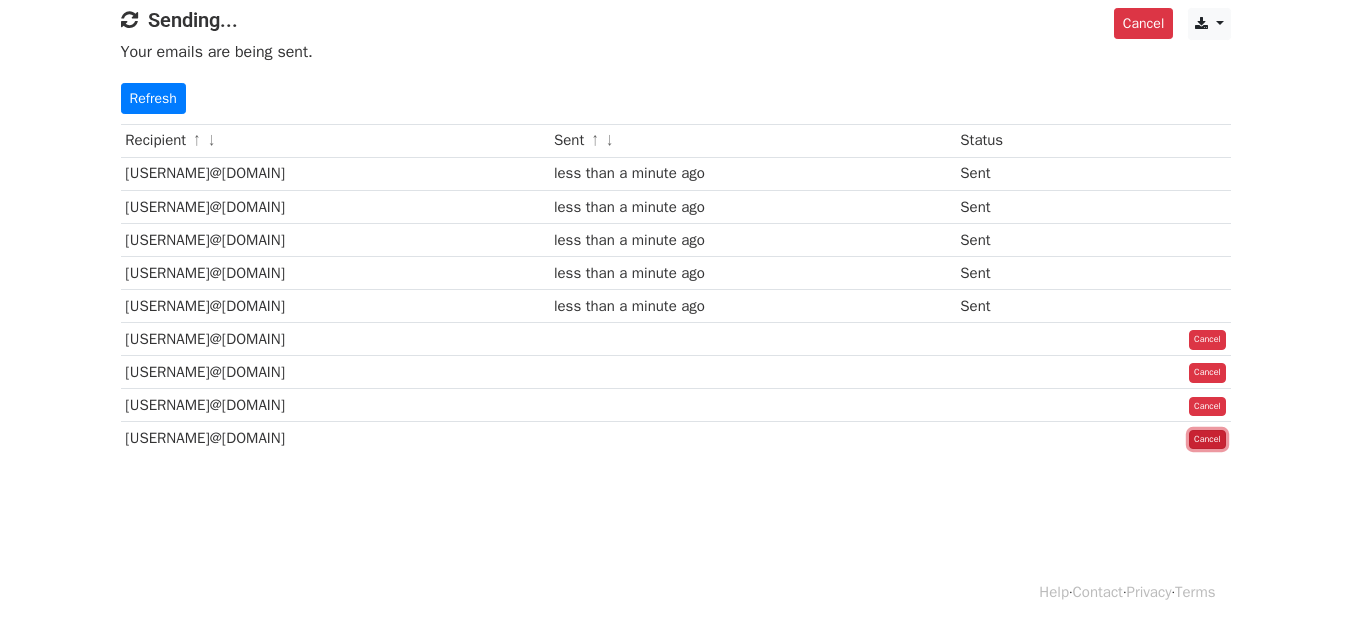 click on "Cancel" at bounding box center [1207, 440] 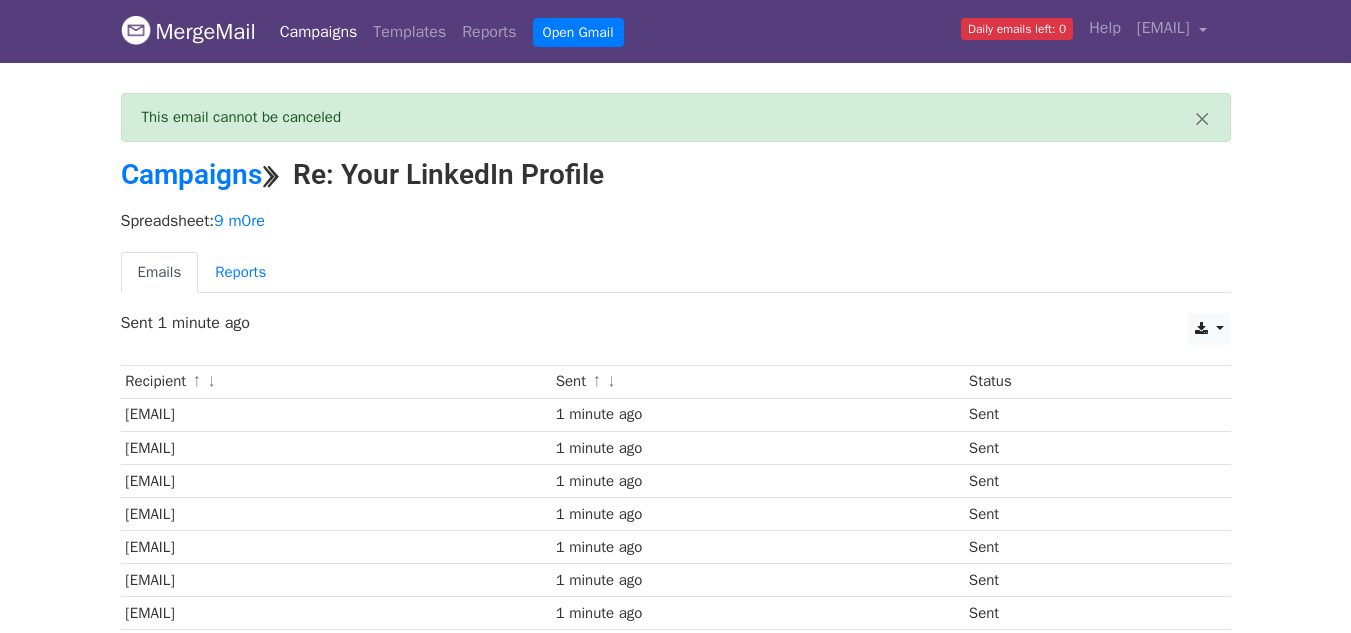 scroll, scrollTop: 0, scrollLeft: 0, axis: both 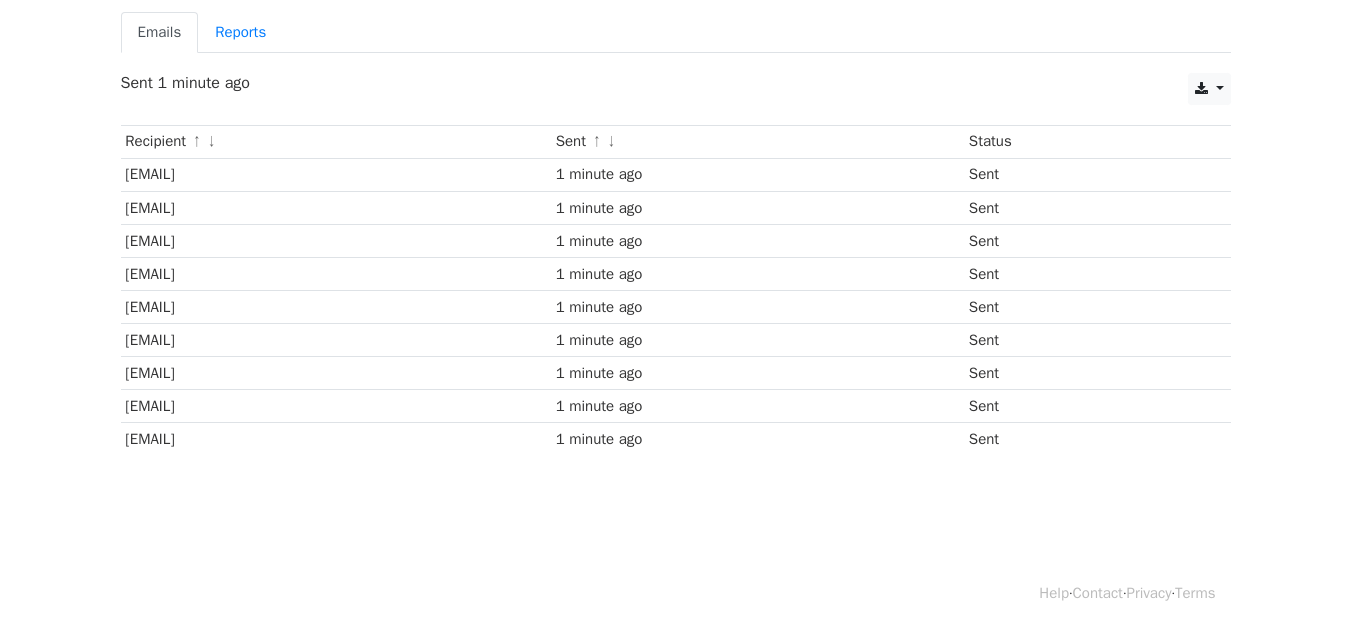 drag, startPoint x: 1358, startPoint y: 321, endPoint x: 1365, endPoint y: 564, distance: 243.1008 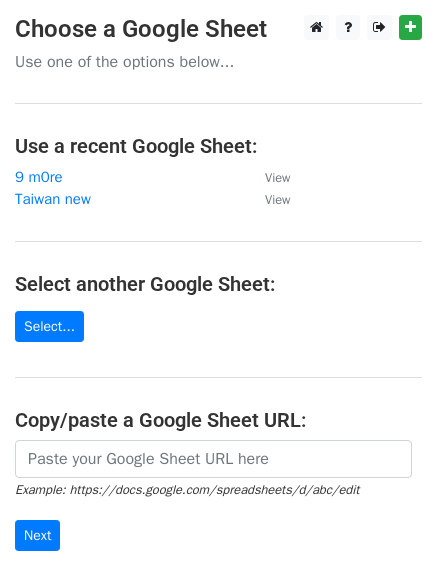 scroll, scrollTop: 0, scrollLeft: 0, axis: both 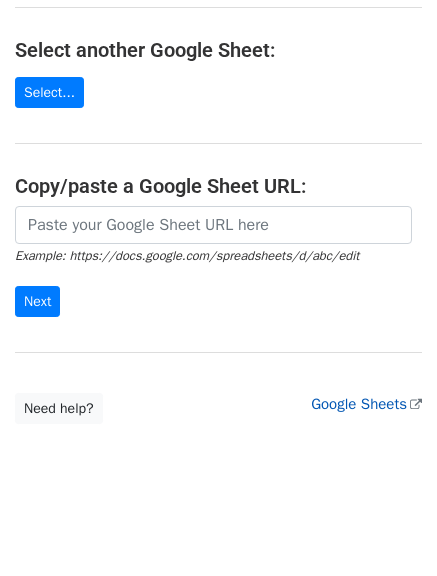 click on "Google Sheets" at bounding box center (366, 404) 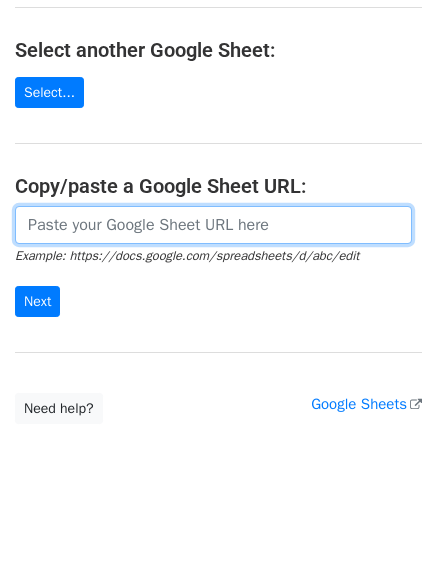 click at bounding box center (213, 225) 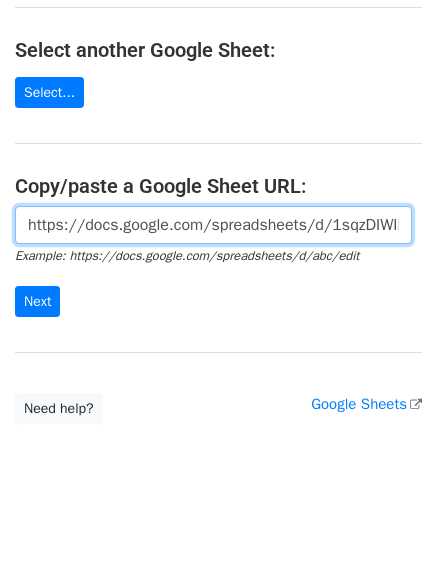 scroll, scrollTop: 0, scrollLeft: 435, axis: horizontal 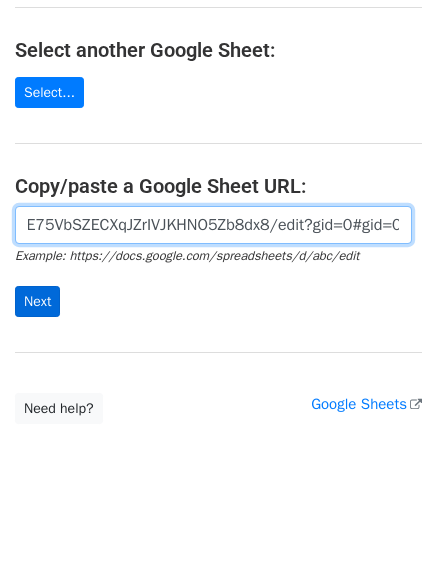 type on "https://docs.google.com/spreadsheets/d/1sqzDIWIRDgHUjcjE75VbSZECXqJZrIVJKHNO5Zb8dx8/edit?gid=0#gid=0" 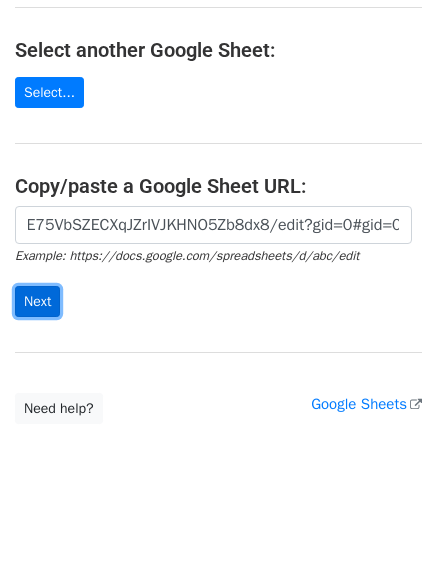 scroll, scrollTop: 0, scrollLeft: 0, axis: both 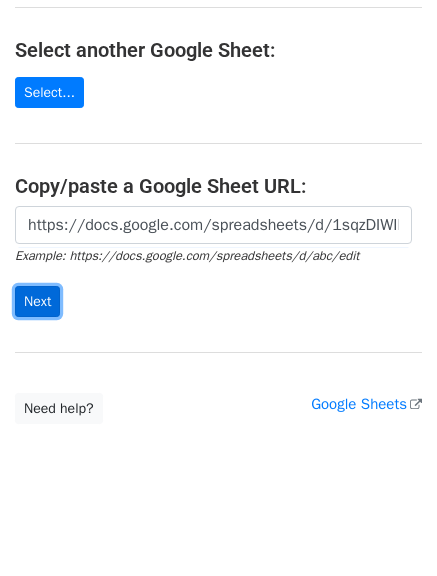 click on "Next" at bounding box center (37, 301) 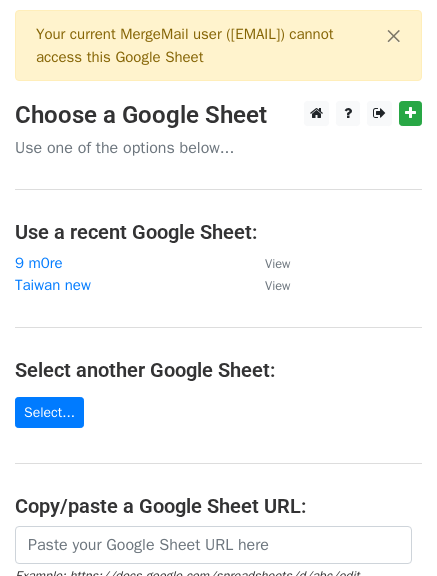 scroll, scrollTop: 0, scrollLeft: 0, axis: both 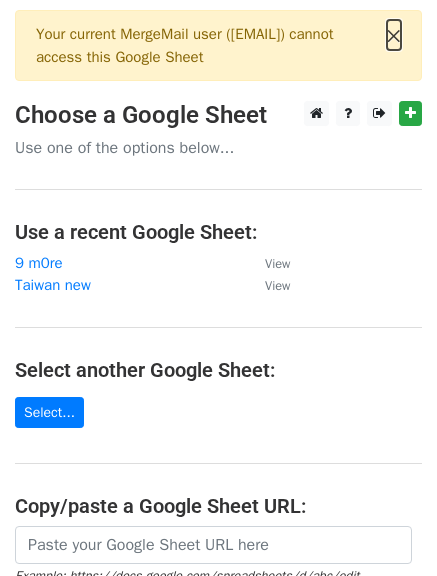 click on "×" at bounding box center [394, 35] 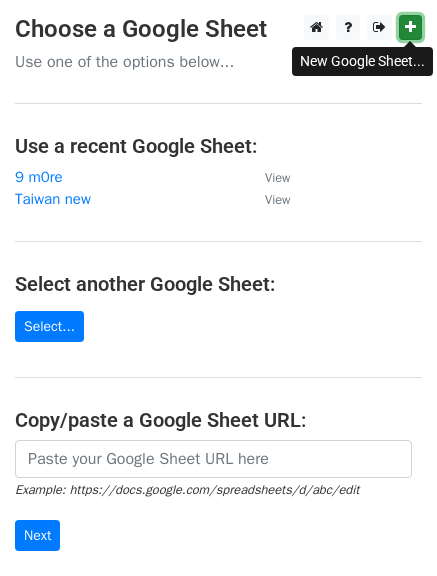 click at bounding box center [410, 27] 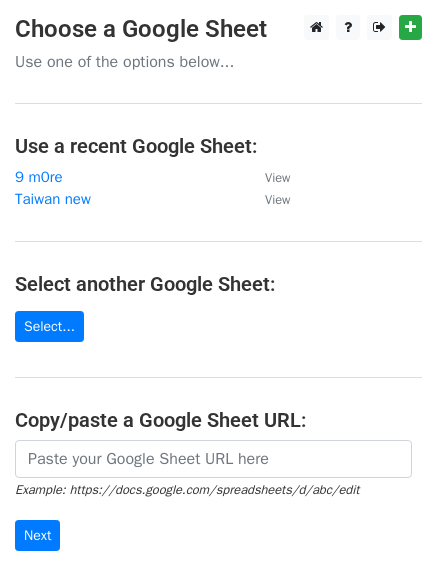 scroll, scrollTop: 0, scrollLeft: 0, axis: both 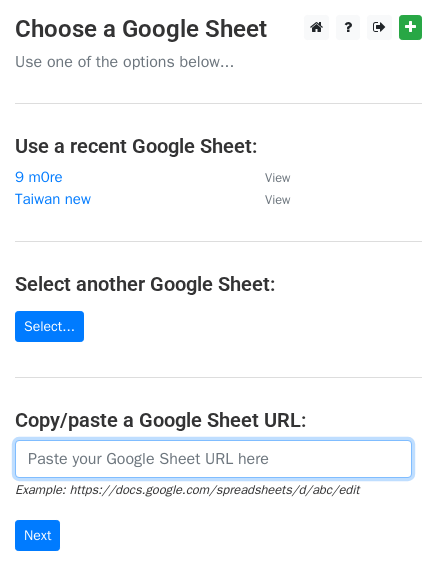 click at bounding box center (213, 459) 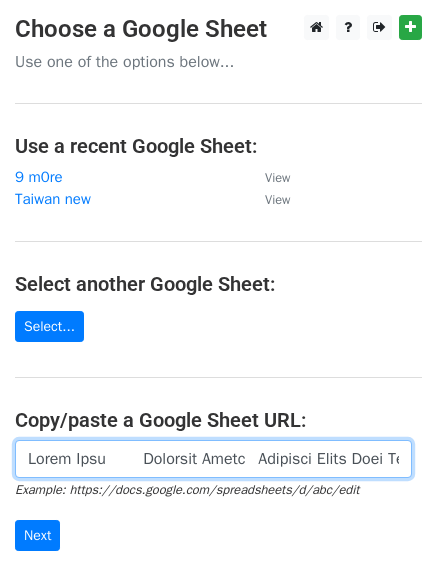 scroll, scrollTop: 0, scrollLeft: 81044, axis: horizontal 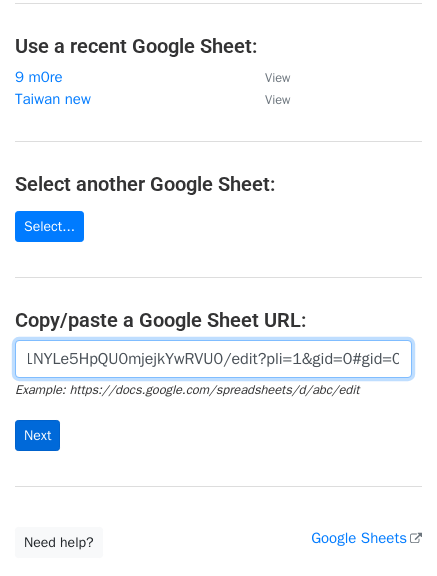 type on "https://docs.google.com/spreadsheets/d/1OpyOp51yf38c0E4BVvhu01NYLe5HpQU0mjejkYwRVU0/edit?pli=1&gid=0#gid=0" 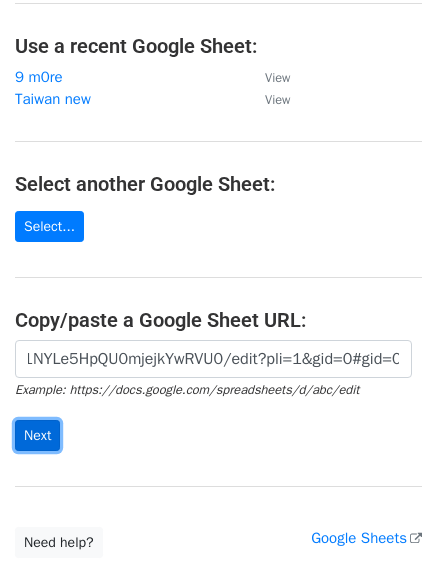 scroll, scrollTop: 0, scrollLeft: 0, axis: both 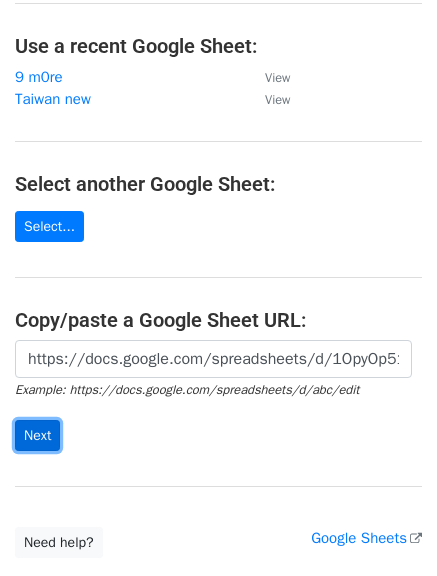 click on "Next" at bounding box center [37, 435] 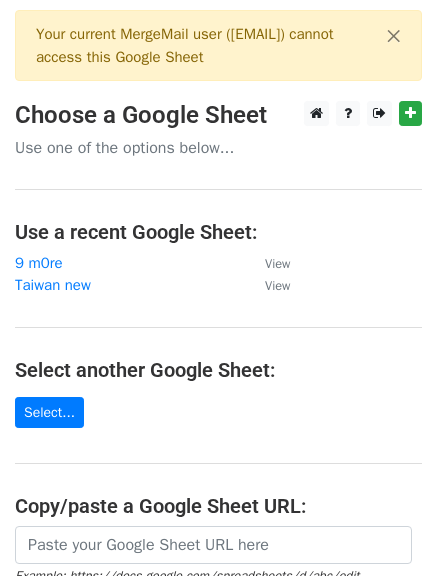 scroll, scrollTop: 0, scrollLeft: 0, axis: both 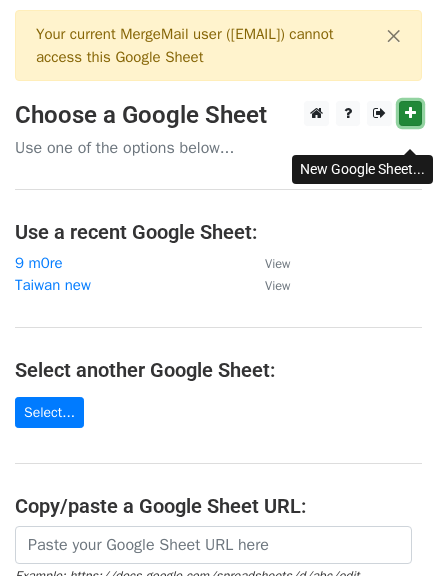 click at bounding box center [410, 113] 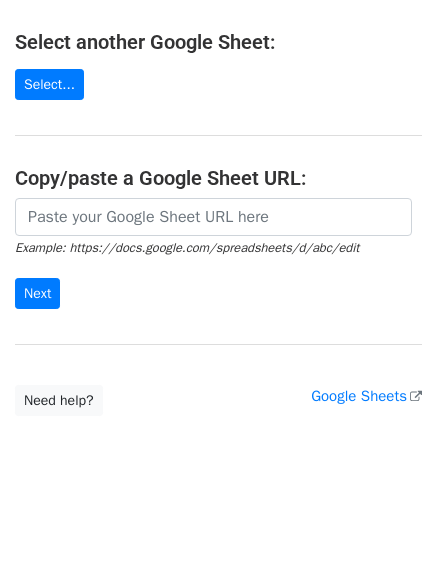 scroll, scrollTop: 351, scrollLeft: 0, axis: vertical 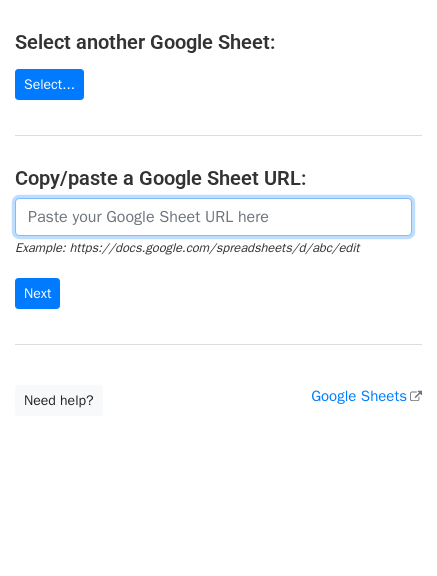 click at bounding box center (213, 217) 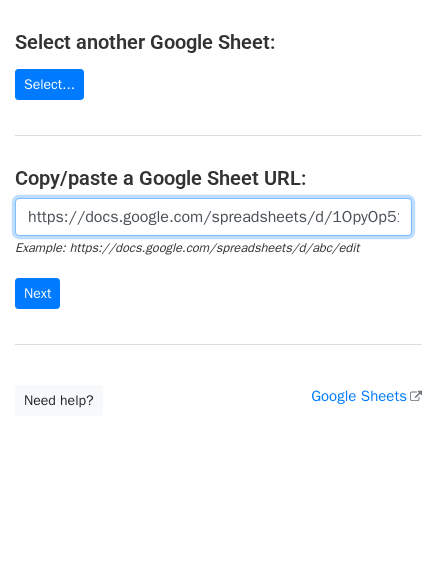 scroll, scrollTop: 0, scrollLeft: 502, axis: horizontal 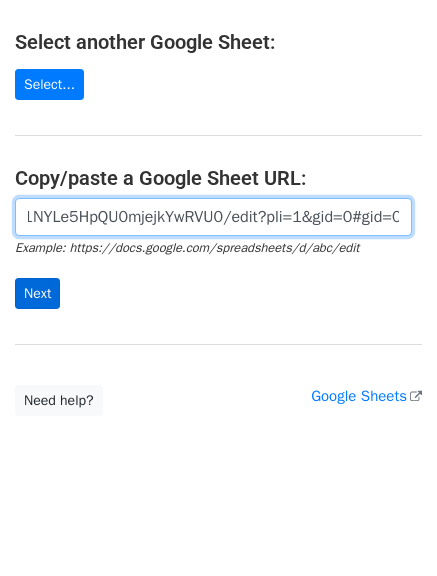 type on "https://docs.google.com/spreadsheets/d/1OpyOp51yf38c0E4BVvhu01NYLe5HpQU0mjejkYwRVU0/edit?pli=1&gid=0#gid=0" 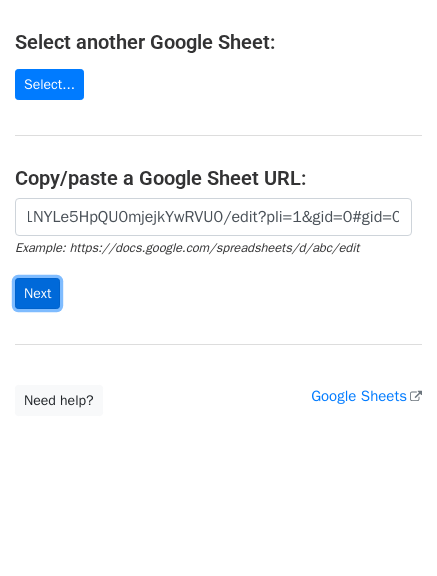 scroll, scrollTop: 0, scrollLeft: 0, axis: both 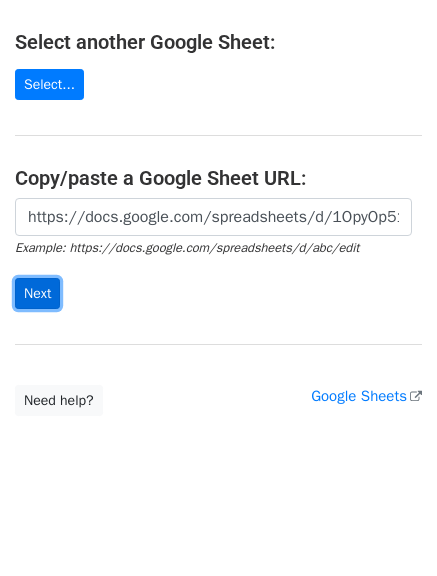 click on "Next" at bounding box center (37, 293) 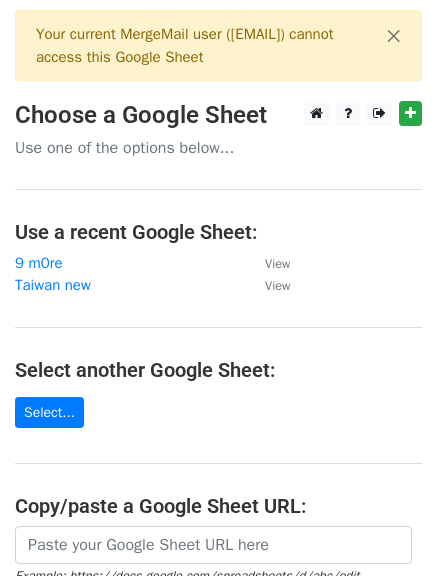 scroll, scrollTop: 0, scrollLeft: 0, axis: both 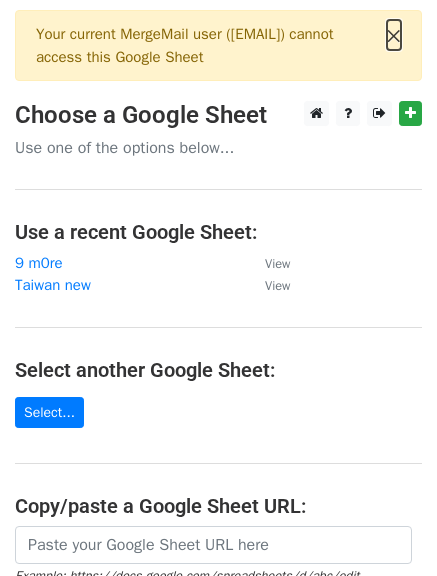 click on "×" at bounding box center [394, 35] 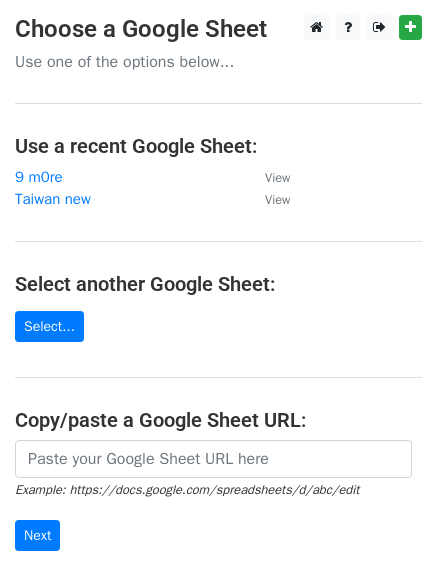 scroll, scrollTop: 0, scrollLeft: 0, axis: both 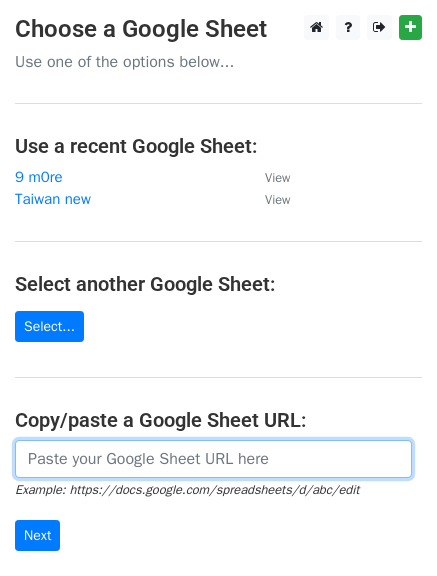 click at bounding box center [213, 459] 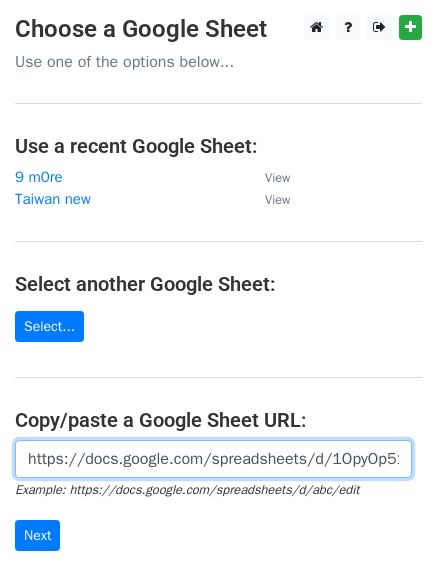 scroll, scrollTop: 0, scrollLeft: 502, axis: horizontal 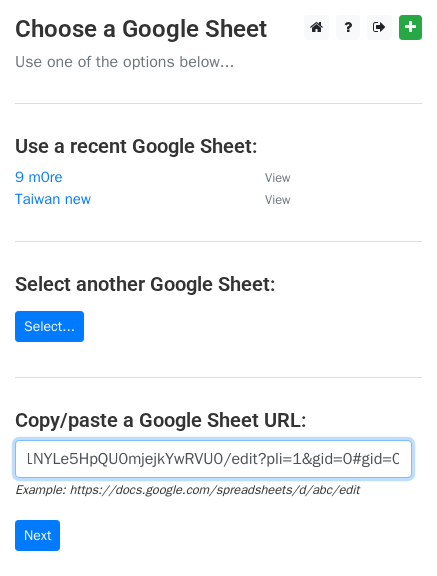 type on "https://docs.google.com/spreadsheets/d/1OpyOp51yf38c0E4BVvhu01NYLe5HpQU0mjejkYwRVU0/edit?pli=1&gid=0#gid=0" 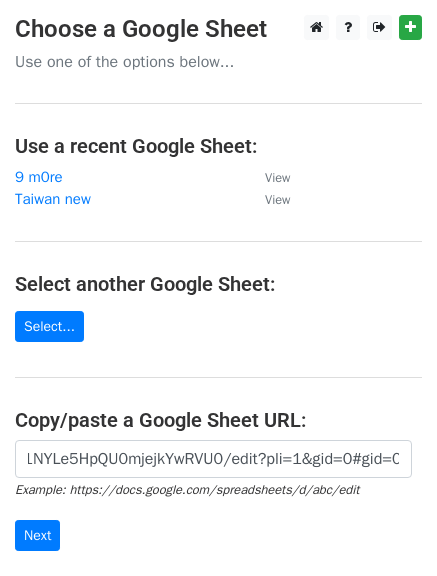 scroll, scrollTop: 0, scrollLeft: 0, axis: both 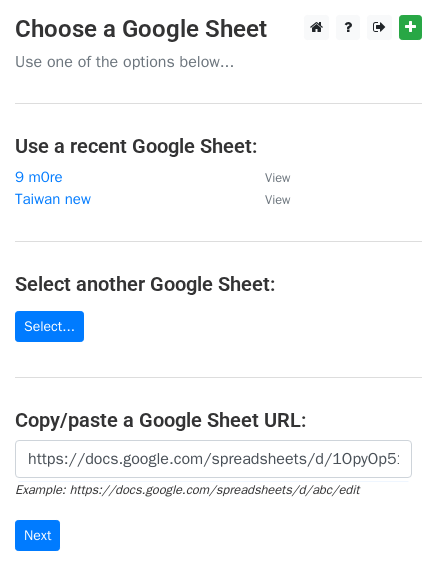 click on "Choose a Google Sheet
Use one of the options below...
Use a recent Google Sheet:
9 m0re
View
[LOCATION] new
View
Select another Google Sheet:
Select...
Copy/paste a Google Sheet URL:
https://docs.google.com/spreadsheets/d/[ID]/edit?pli=1&gid=0#gid=0
Example:
https://docs.google.com/spreadsheets/d/abc/edit
Next
Google Sheets
Need help?
Help
×
Why do I need to copy/paste a Google Sheet URL?
Normally, MergeMail would show you a list of your Google Sheets to choose from, but because you didn't allow MergeMail access to your Google Drive, it cannot show you a list of your Google Sheets. You can read more about permissions in our  support pages .
If you'd like to see a list of your Google Sheets, you'll need to  sign out of MergeMail  and then sign back in and allow access to your Google Drive.
then try again." at bounding box center [218, 336] 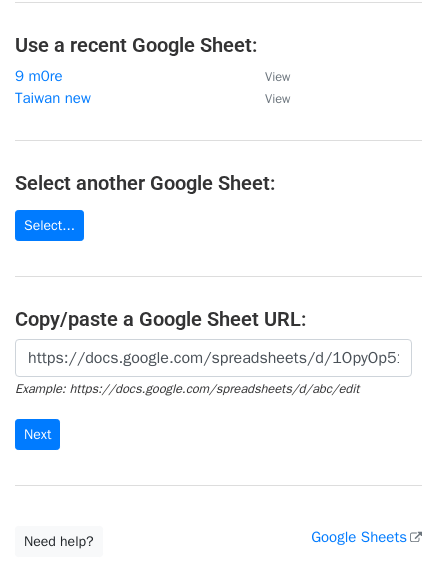 scroll, scrollTop: 124, scrollLeft: 0, axis: vertical 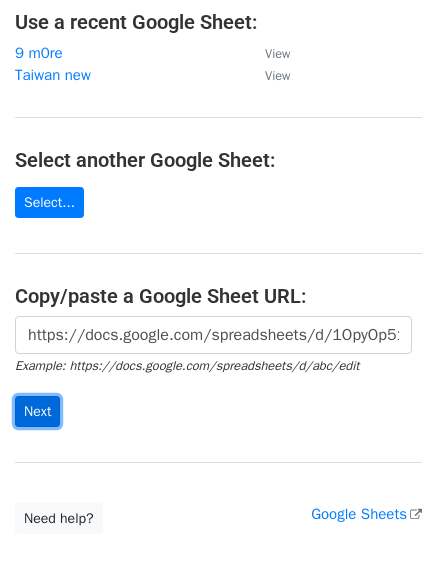 click on "Next" at bounding box center (37, 411) 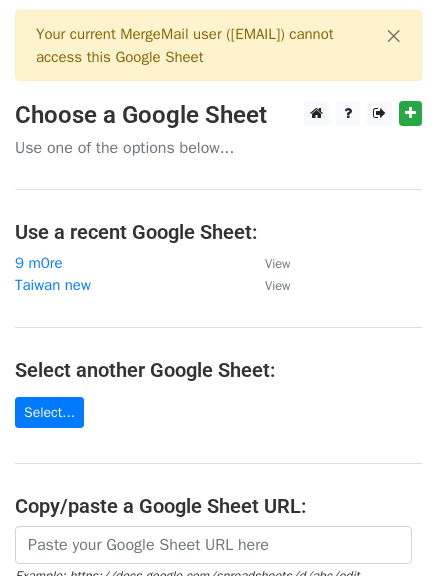 scroll, scrollTop: 0, scrollLeft: 0, axis: both 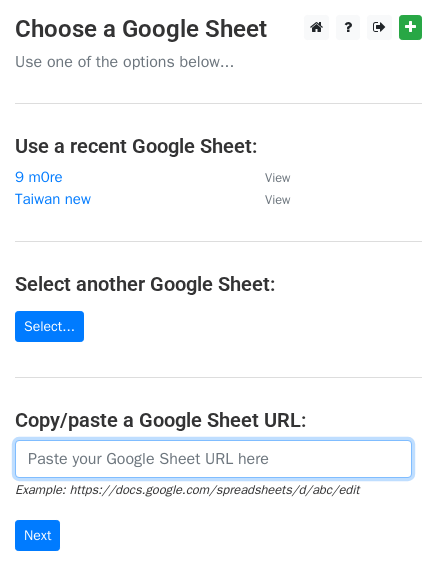 click at bounding box center [213, 459] 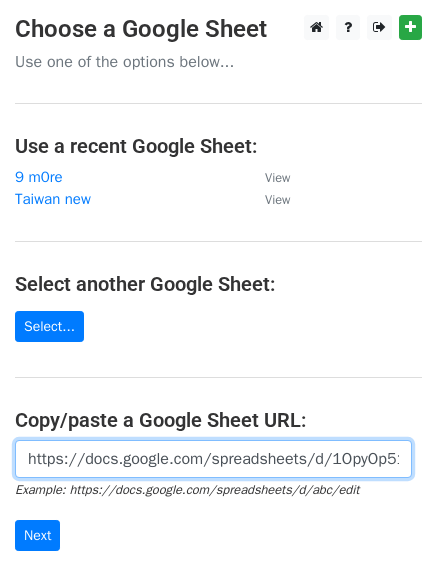 scroll, scrollTop: 0, scrollLeft: 502, axis: horizontal 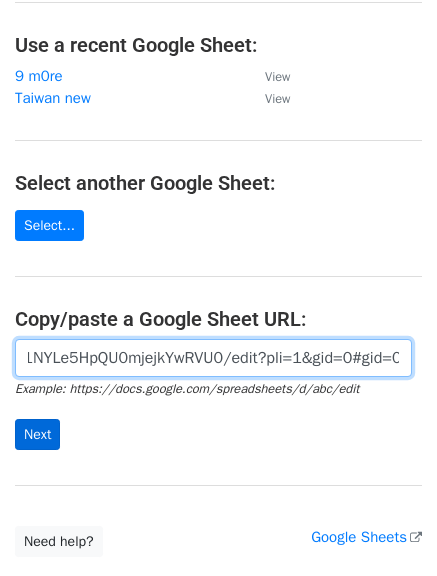 type on "https://docs.google.com/spreadsheets/d/1OpyOp51yf38c0E4BVvhu01NYLe5HpQU0mjejkYwRVU0/edit?pli=1&gid=0#gid=0" 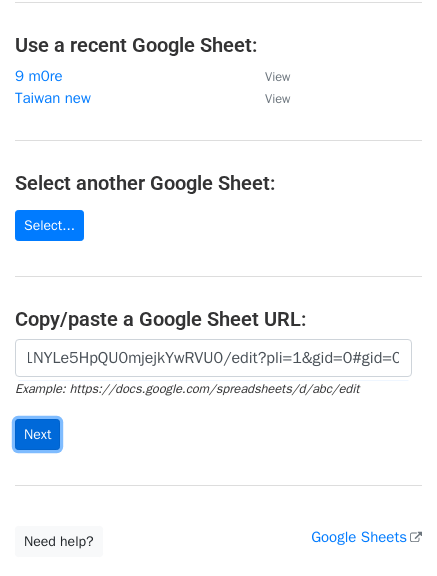 scroll, scrollTop: 0, scrollLeft: 0, axis: both 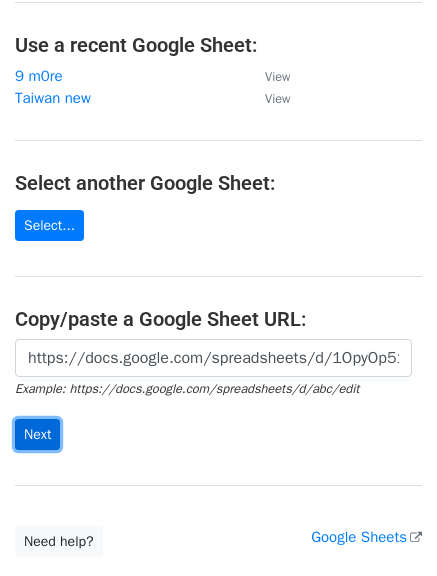 click on "Next" at bounding box center (37, 434) 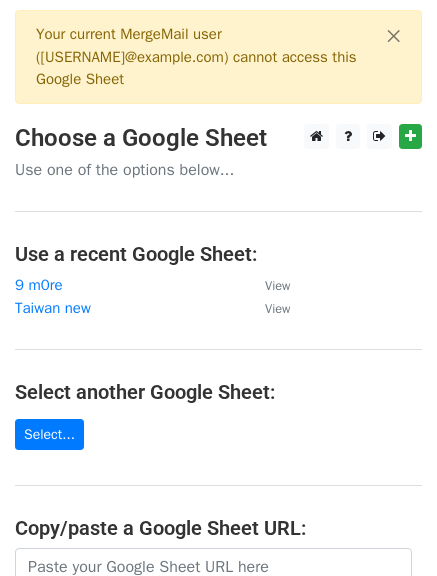 scroll, scrollTop: 0, scrollLeft: 0, axis: both 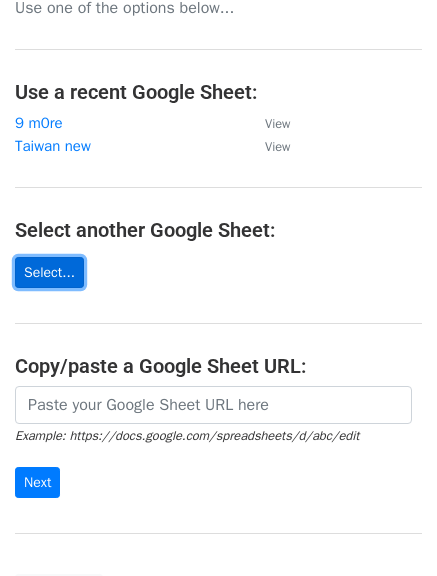 click on "Select..." at bounding box center (49, 272) 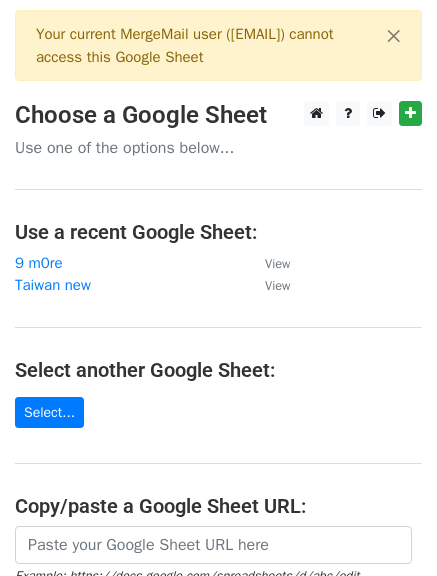 scroll, scrollTop: 0, scrollLeft: 0, axis: both 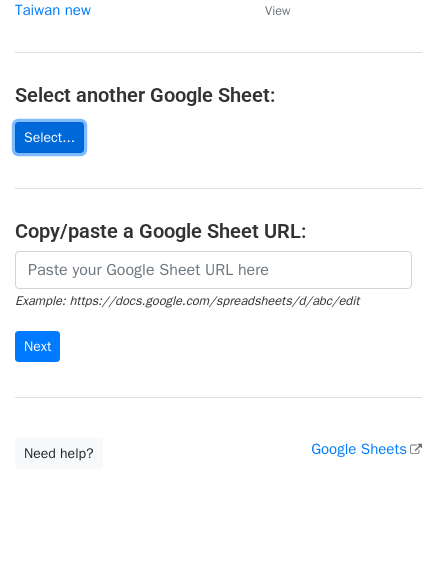 click on "Select..." at bounding box center (49, 137) 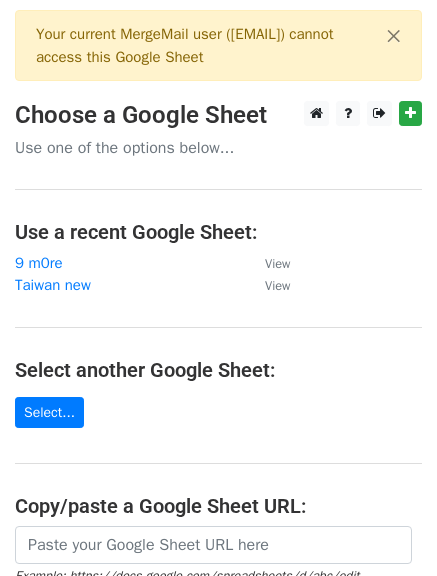 scroll, scrollTop: 0, scrollLeft: 0, axis: both 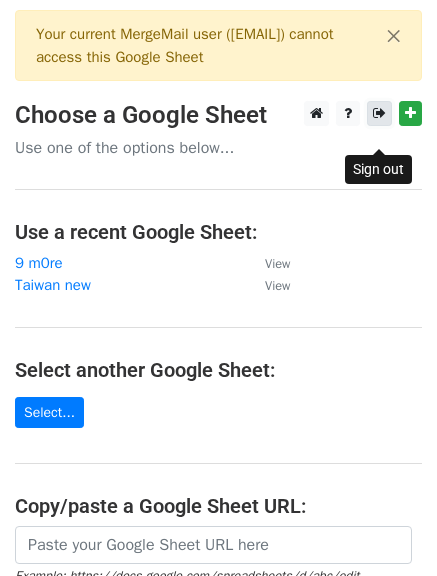 click at bounding box center [379, 113] 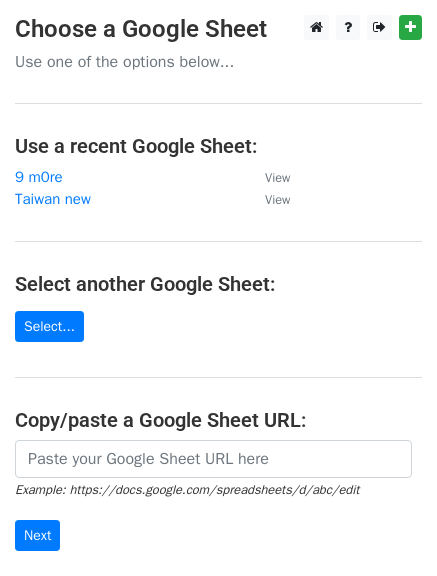 scroll, scrollTop: 0, scrollLeft: 0, axis: both 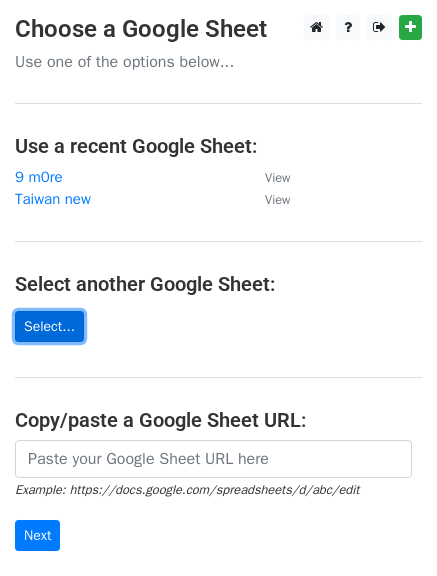click on "Select..." at bounding box center [49, 326] 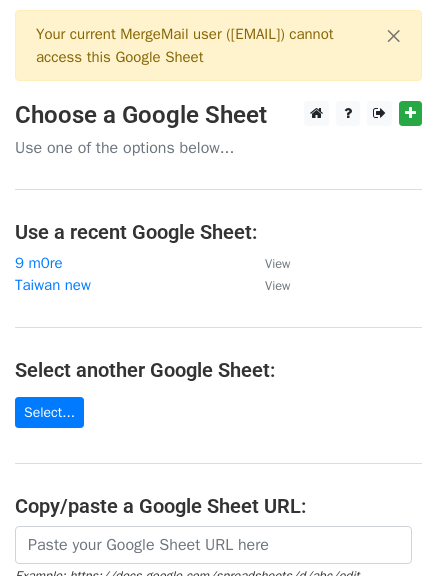 scroll, scrollTop: 0, scrollLeft: 0, axis: both 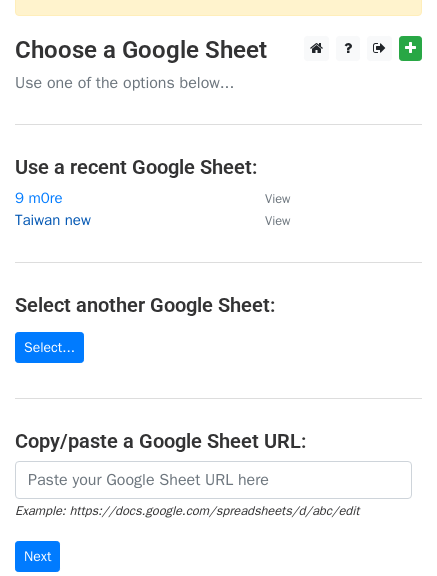 click on "Taiwan new" at bounding box center (53, 220) 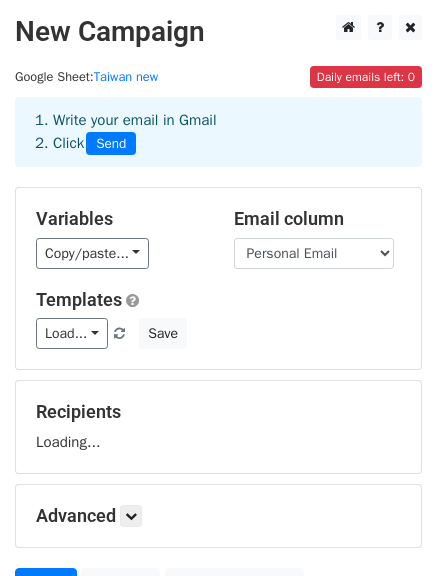 scroll, scrollTop: 0, scrollLeft: 0, axis: both 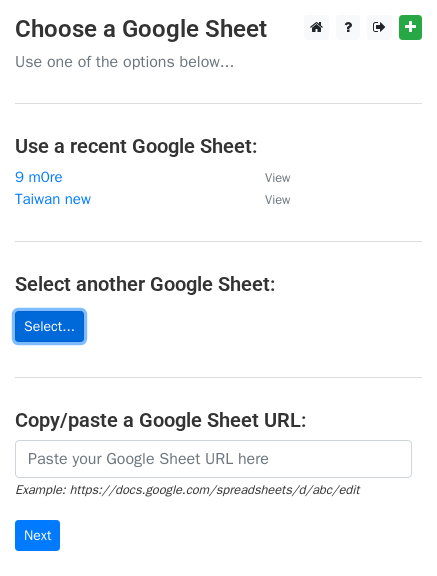 click on "Select..." at bounding box center (49, 326) 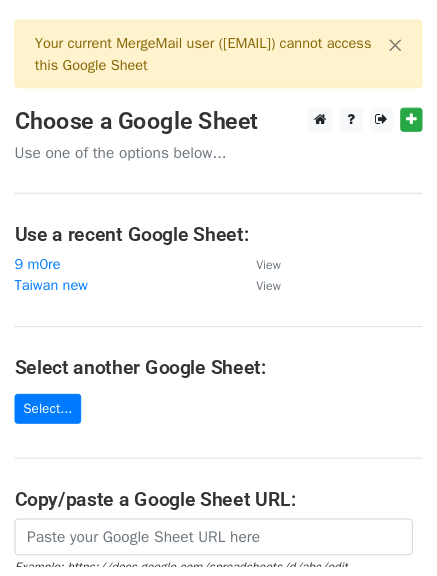 scroll, scrollTop: 0, scrollLeft: 0, axis: both 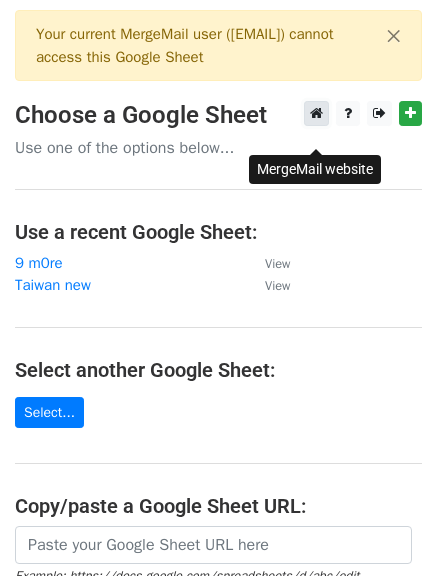 click at bounding box center (316, 113) 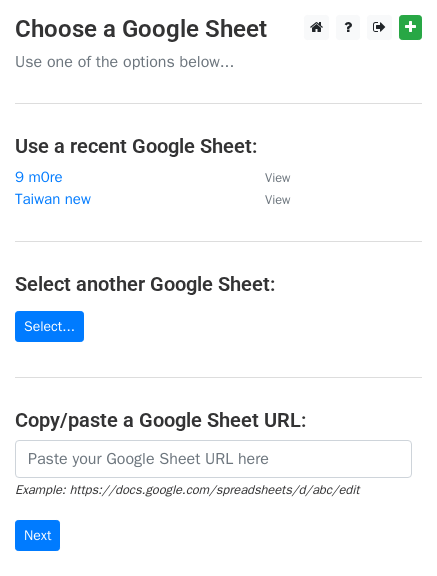 scroll, scrollTop: 0, scrollLeft: 0, axis: both 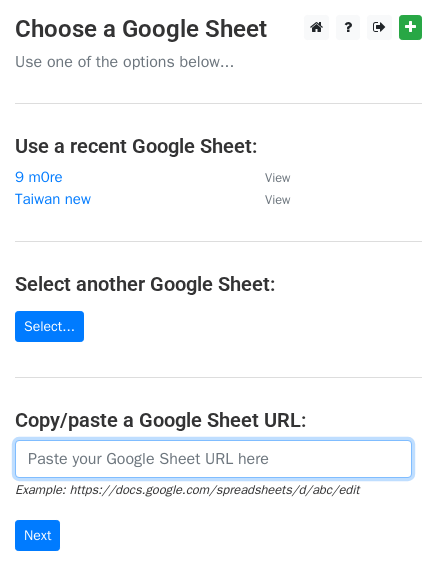 click at bounding box center (213, 459) 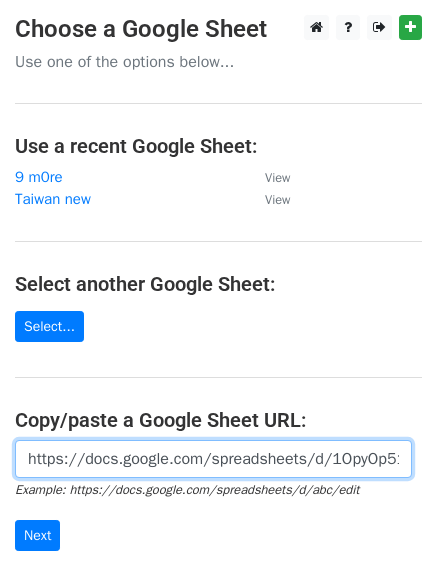 scroll, scrollTop: 0, scrollLeft: 502, axis: horizontal 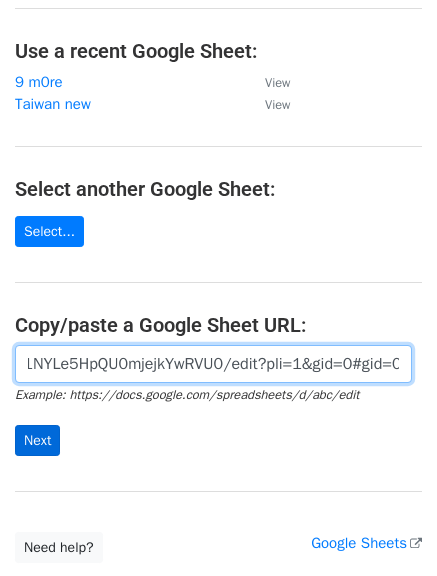 type on "https://docs.google.com/spreadsheets/d/1OpyOp51yf38c0E4BVvhu01NYLe5HpQU0mjejkYwRVU0/edit?pli=1&gid=0#gid=0" 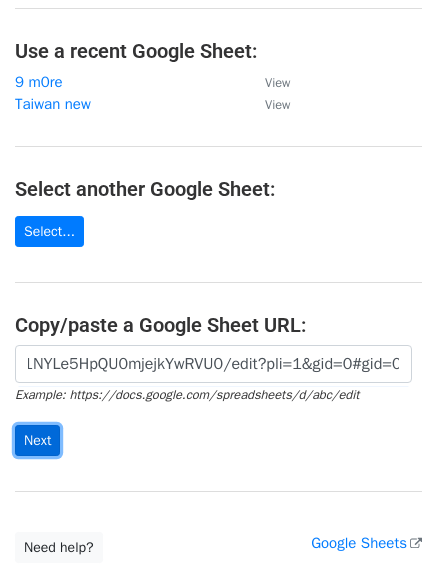 scroll, scrollTop: 0, scrollLeft: 0, axis: both 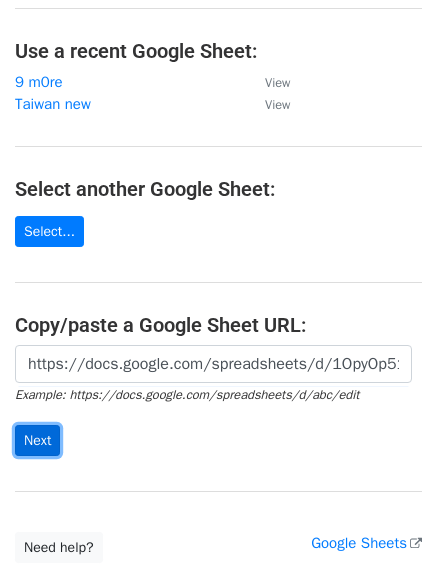 click on "Next" at bounding box center [37, 440] 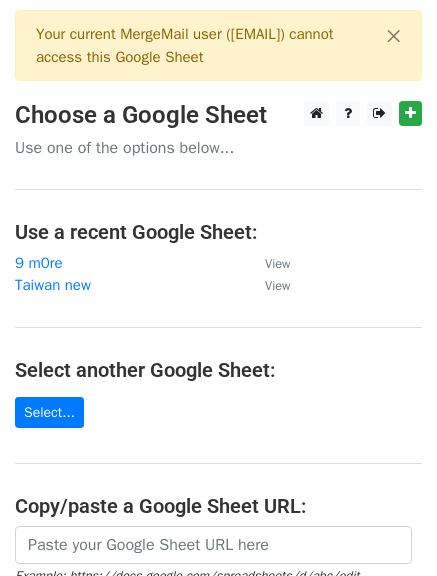 scroll, scrollTop: 0, scrollLeft: 0, axis: both 